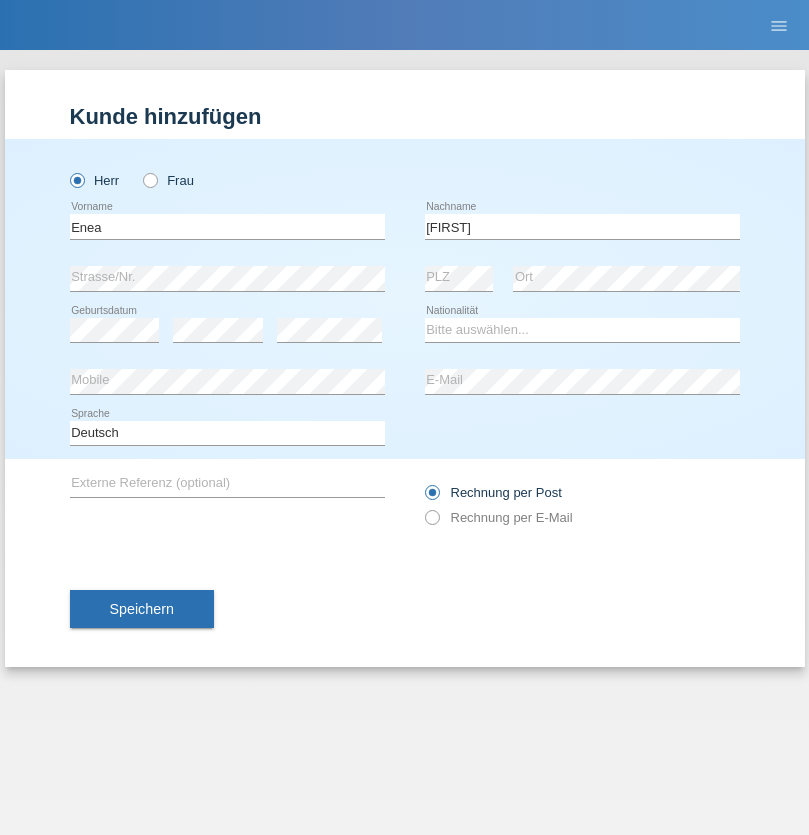 scroll, scrollTop: 0, scrollLeft: 0, axis: both 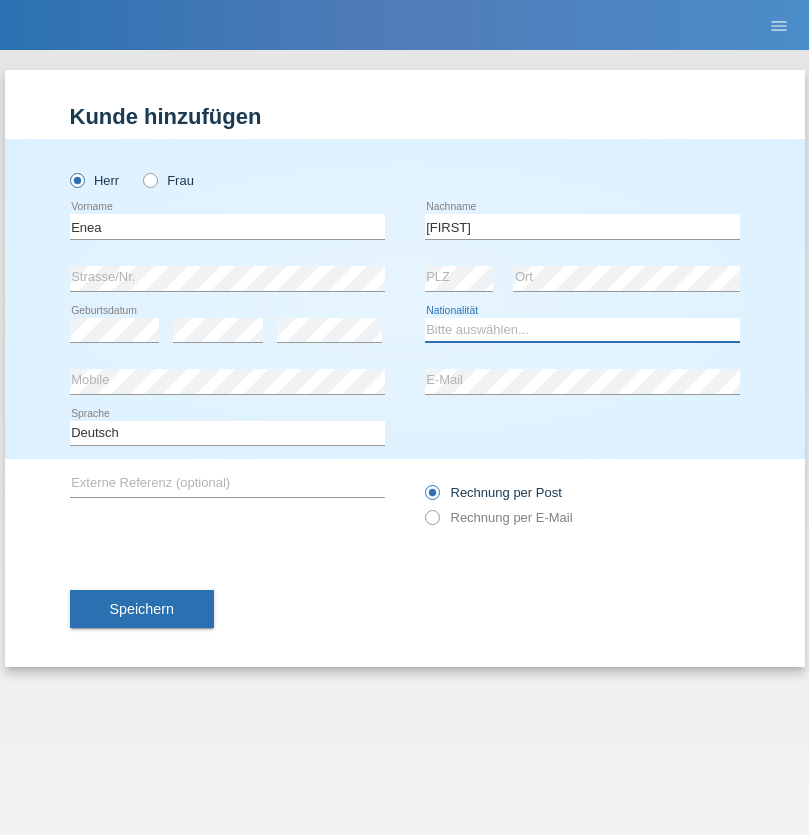 select on "OM" 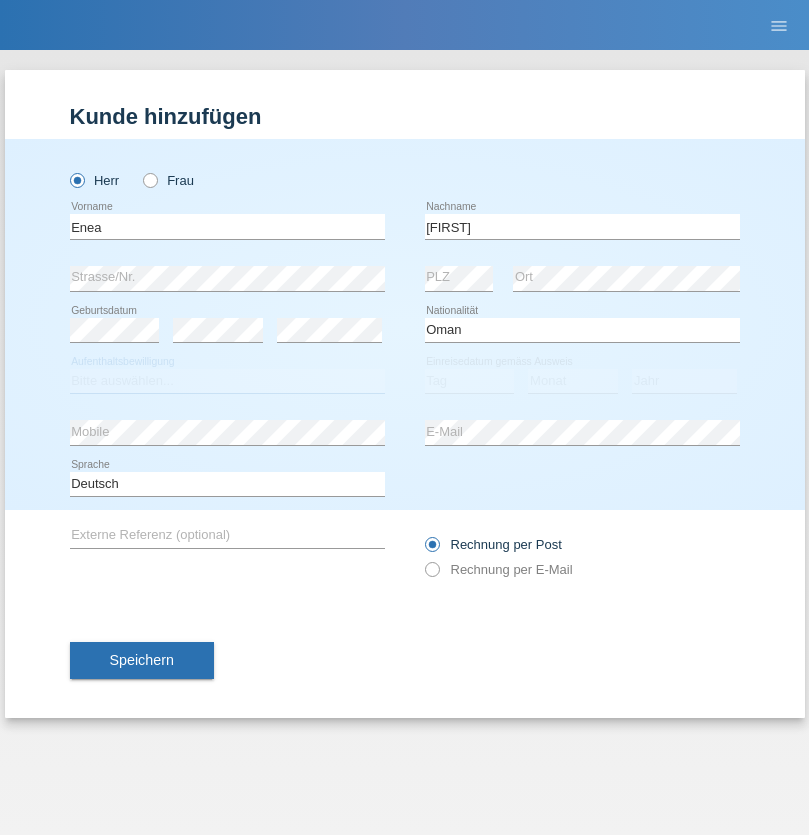 select on "C" 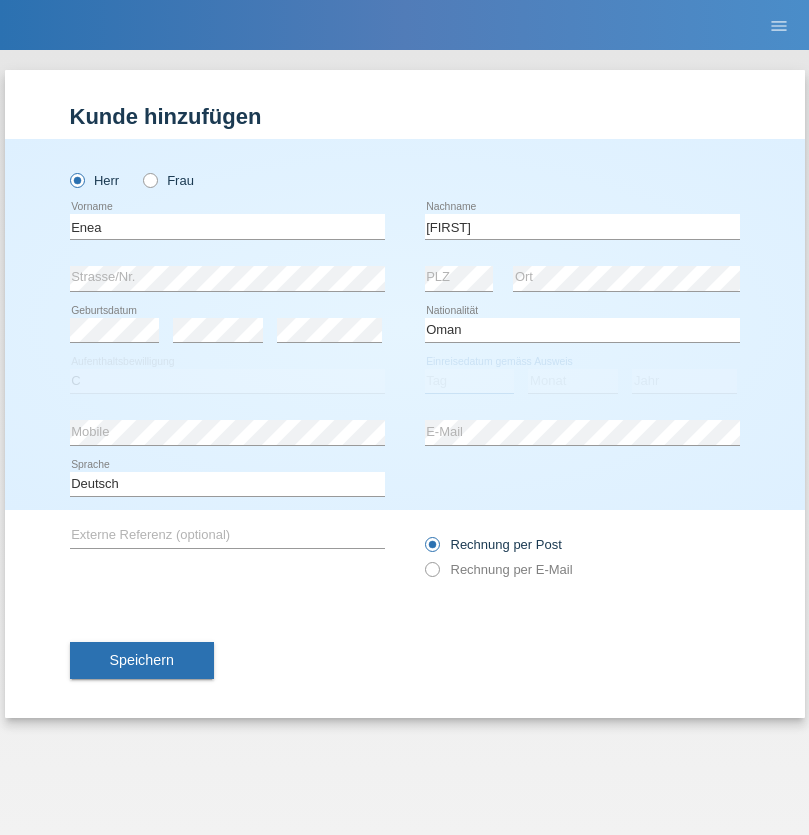 select on "17" 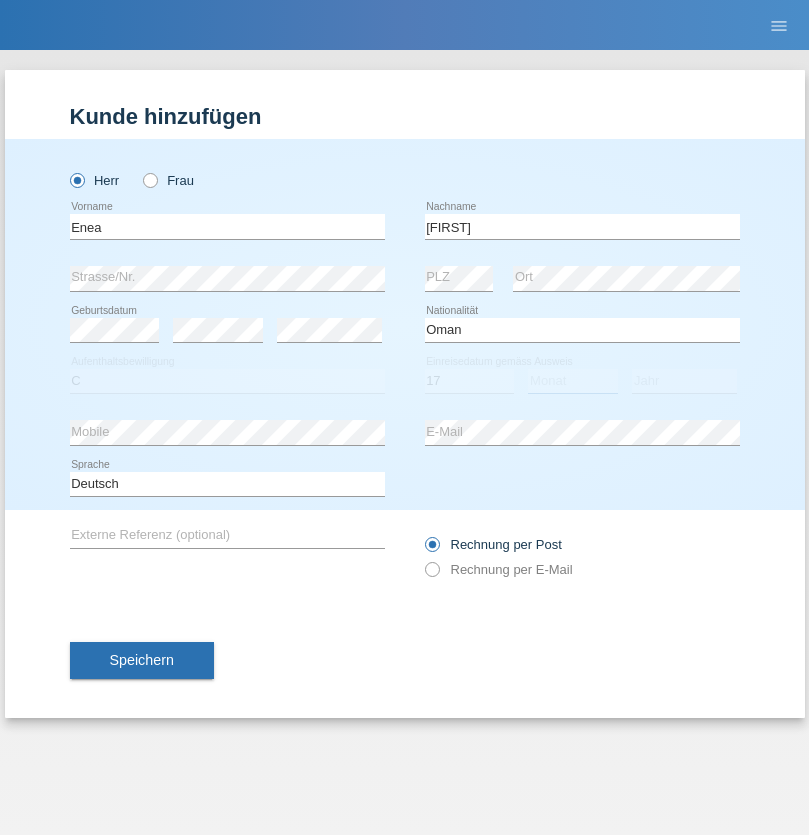 select on "06" 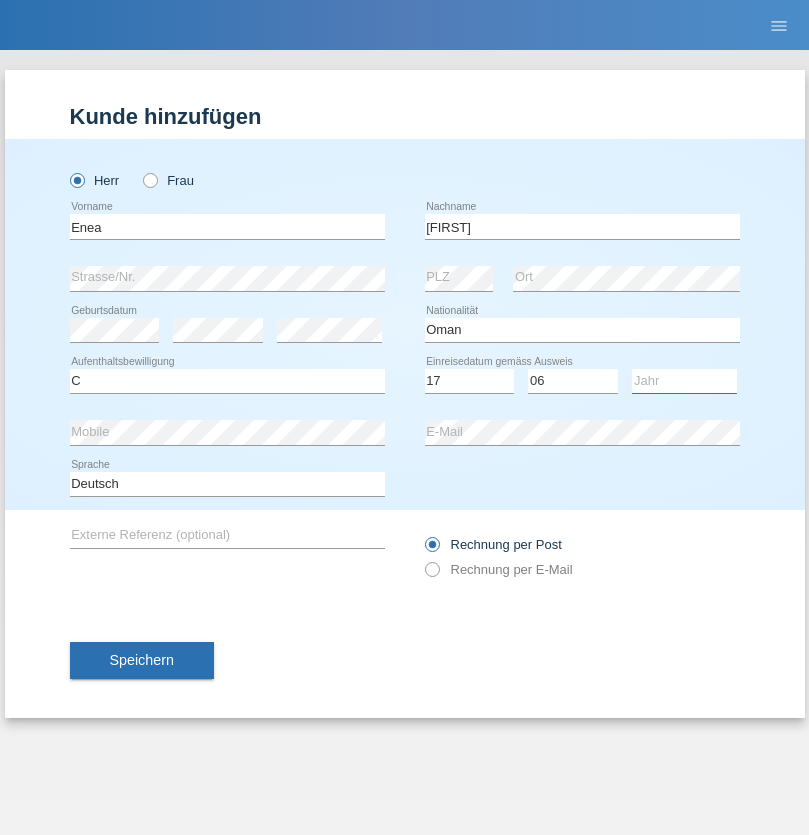 select on "2021" 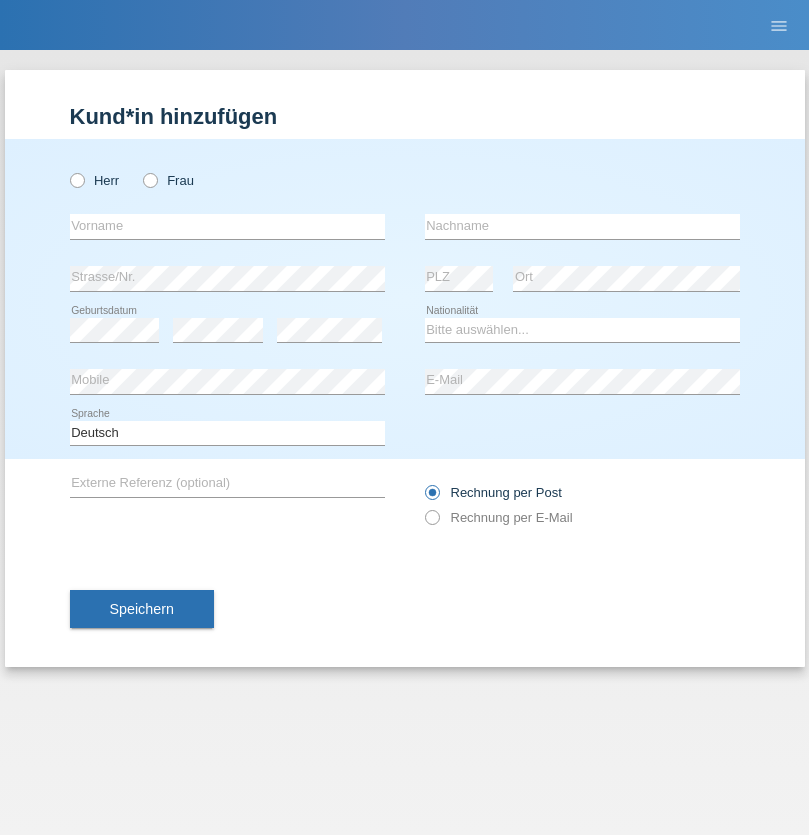 scroll, scrollTop: 0, scrollLeft: 0, axis: both 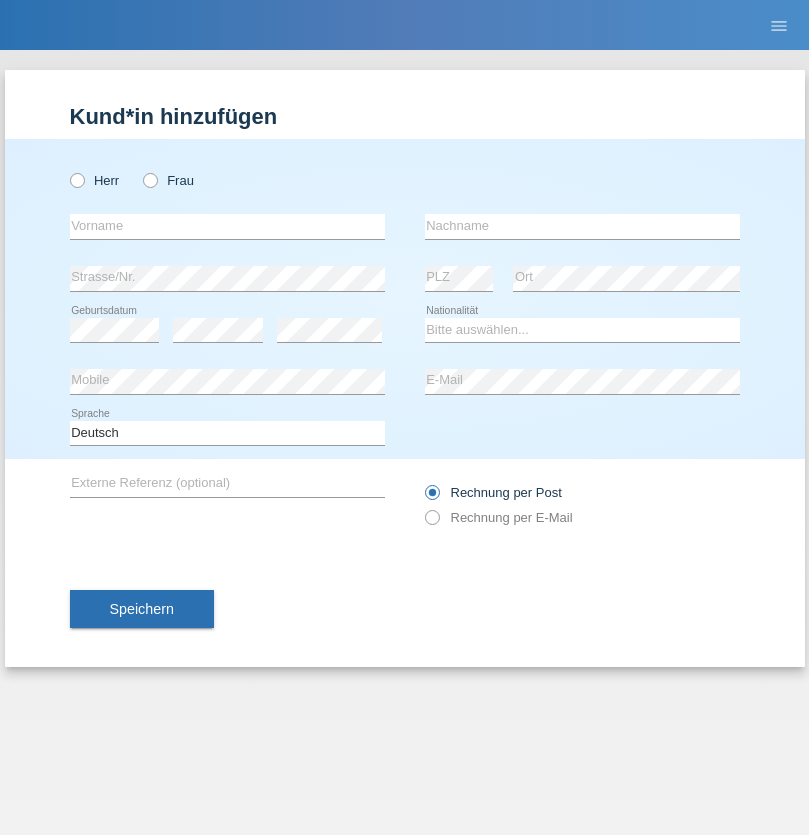 radio on "true" 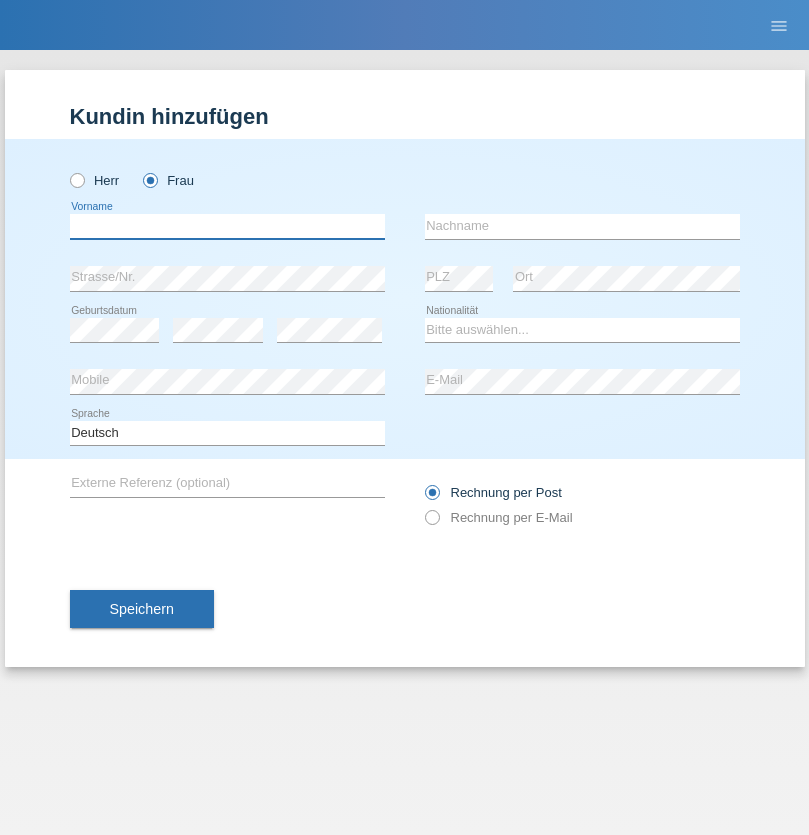 click at bounding box center [227, 226] 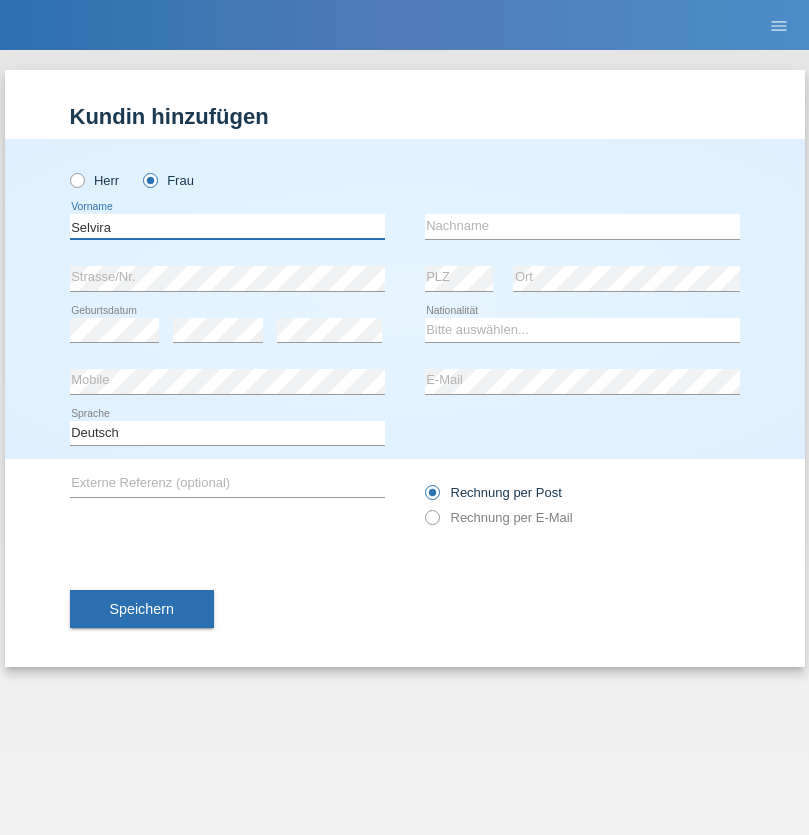 type on "Selvira" 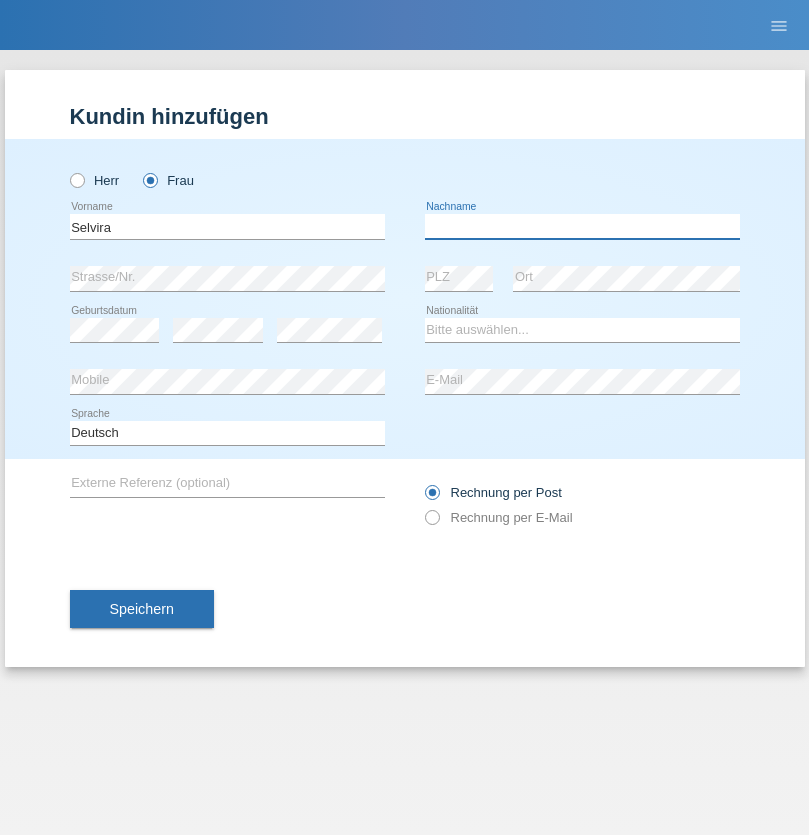 click at bounding box center (582, 226) 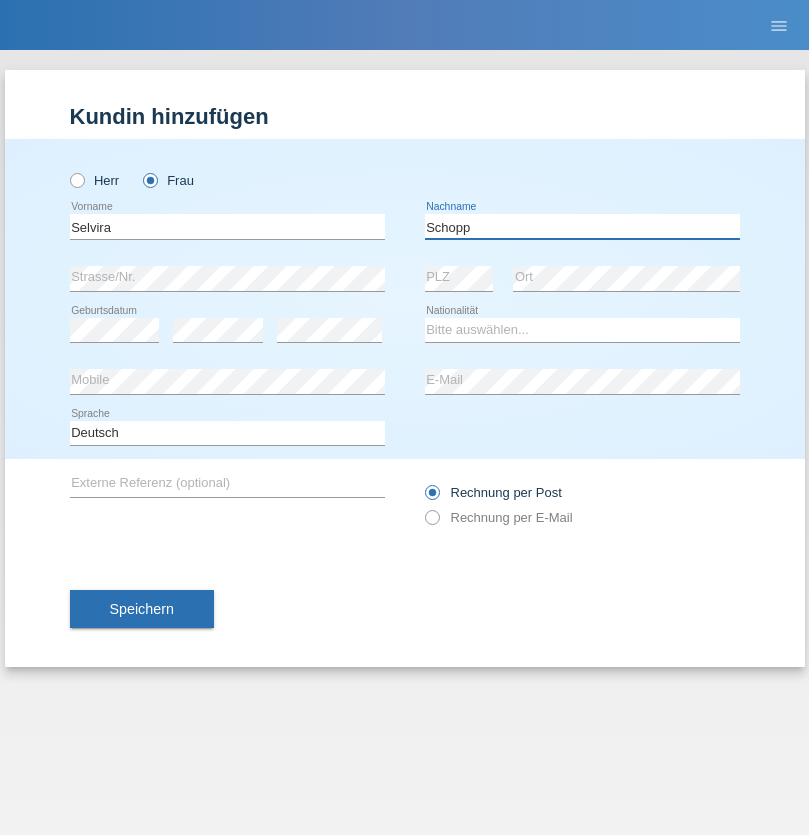 type on "Schopp" 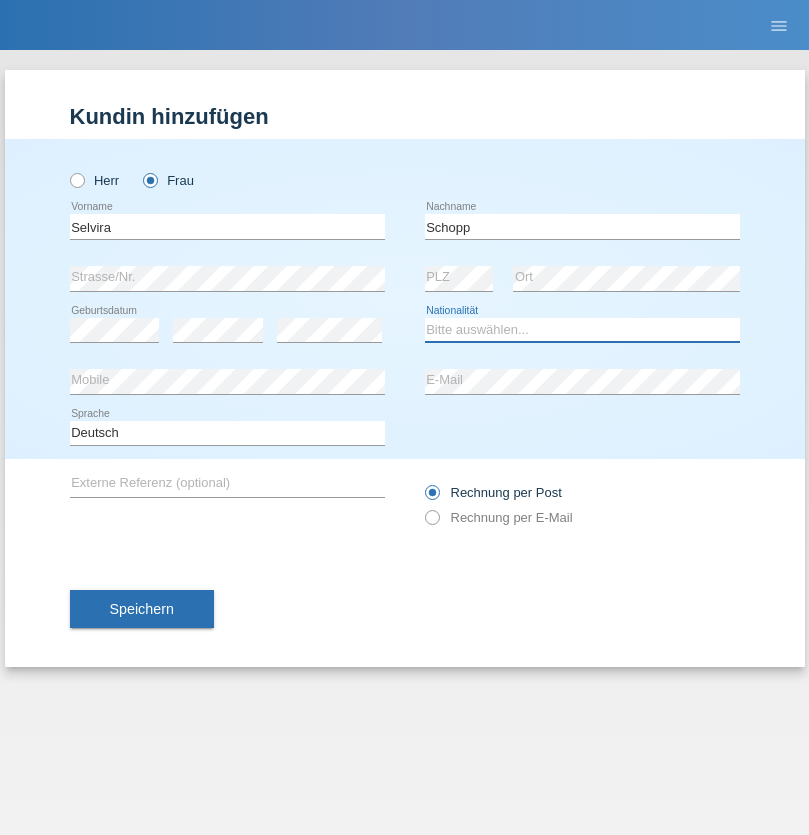 select on "CH" 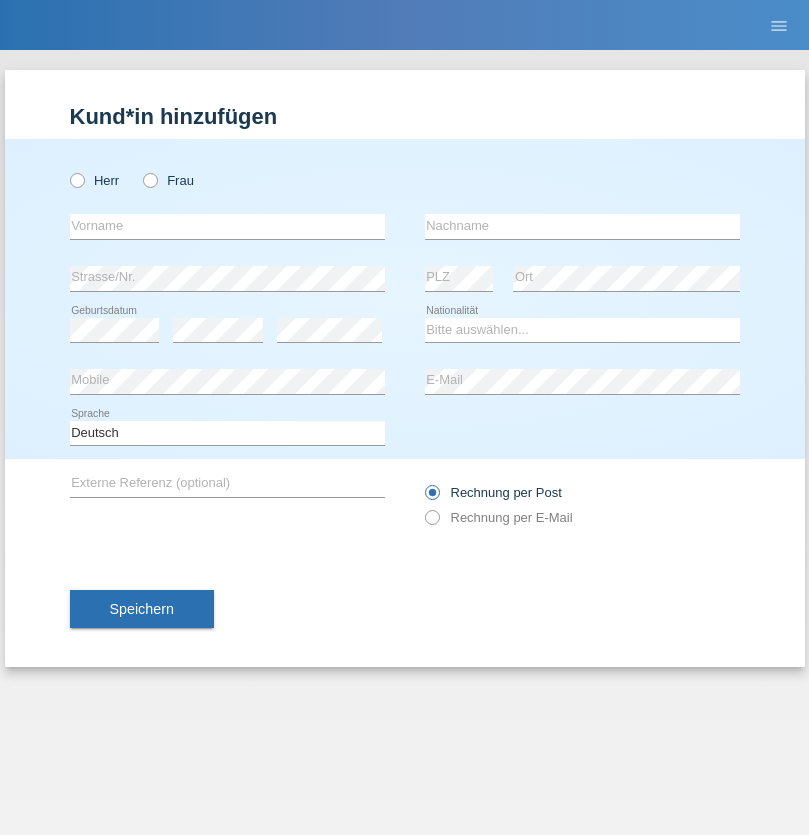 scroll, scrollTop: 0, scrollLeft: 0, axis: both 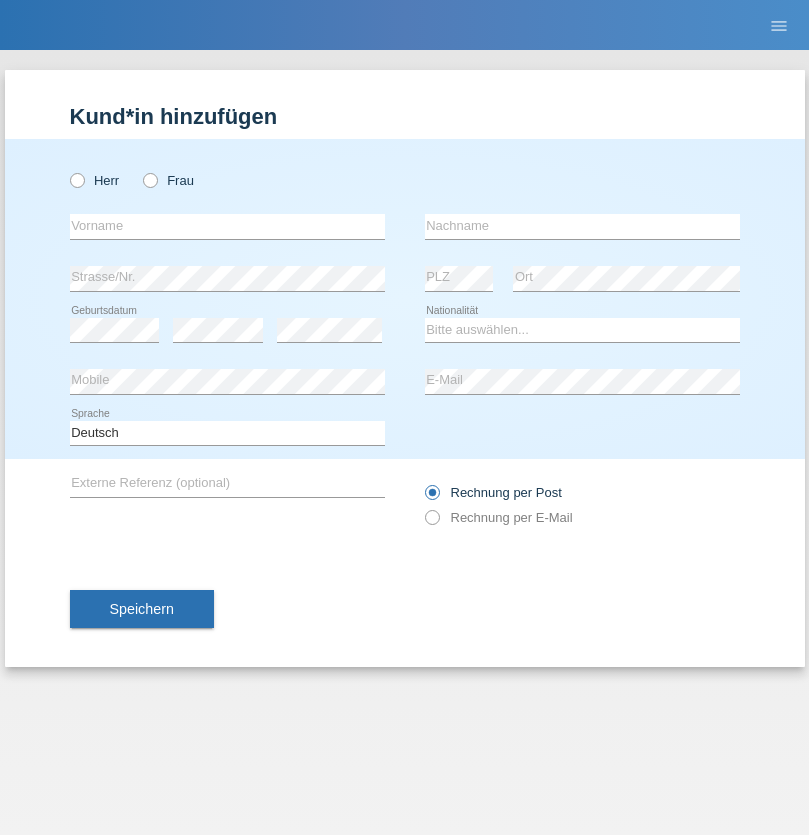 radio on "true" 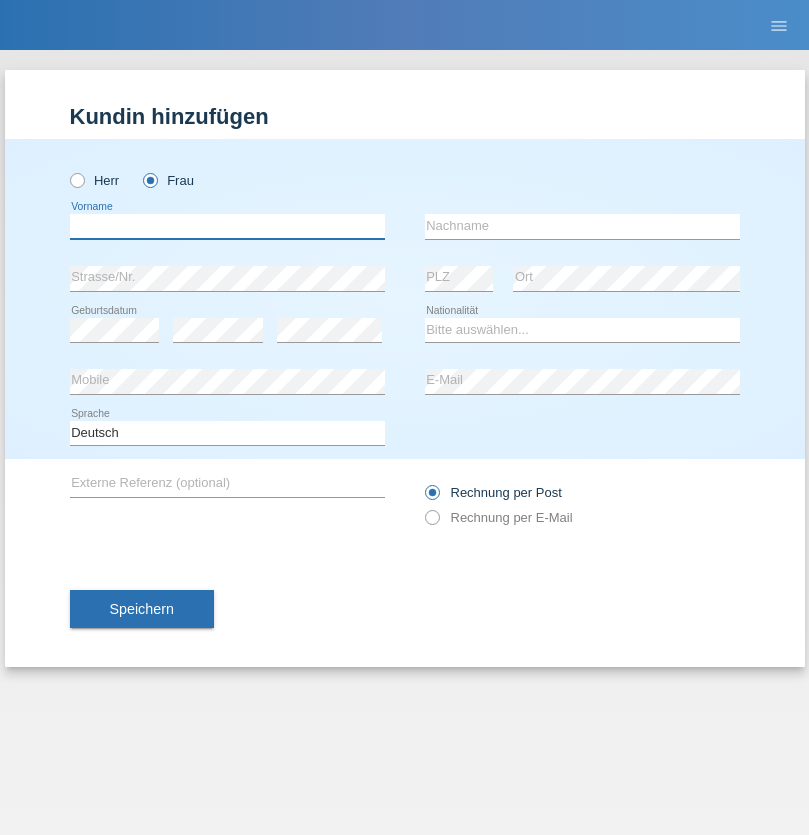 click at bounding box center [227, 226] 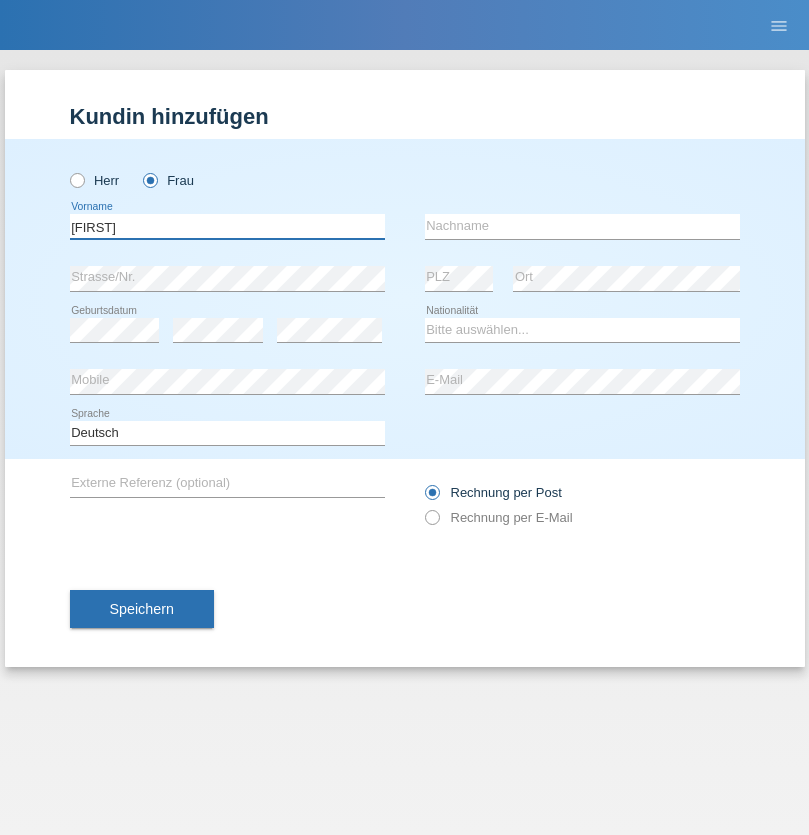 type on "[FIRST]" 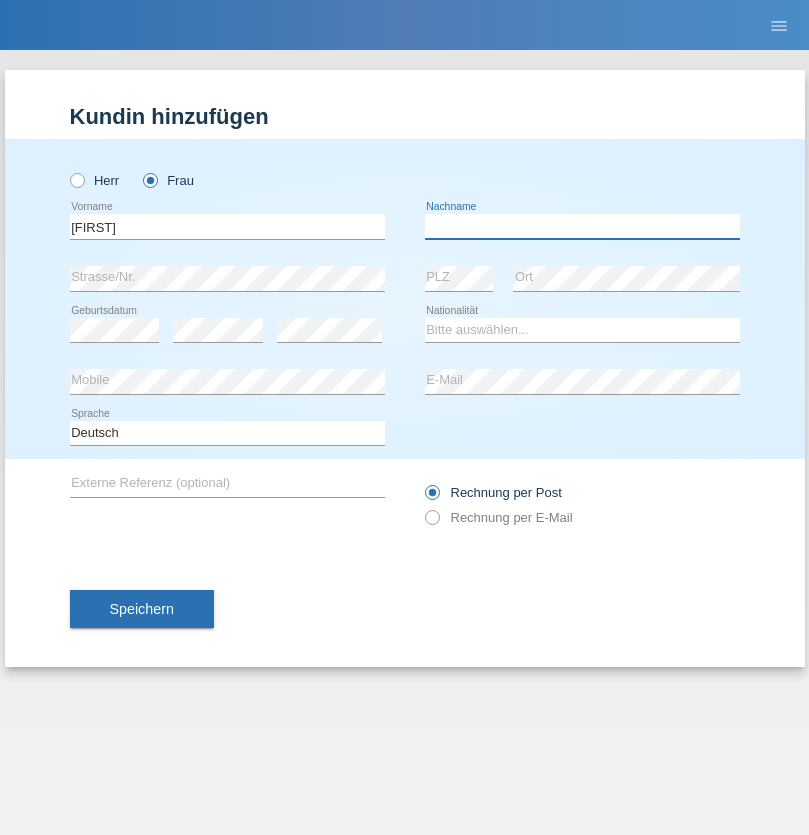 click at bounding box center [582, 226] 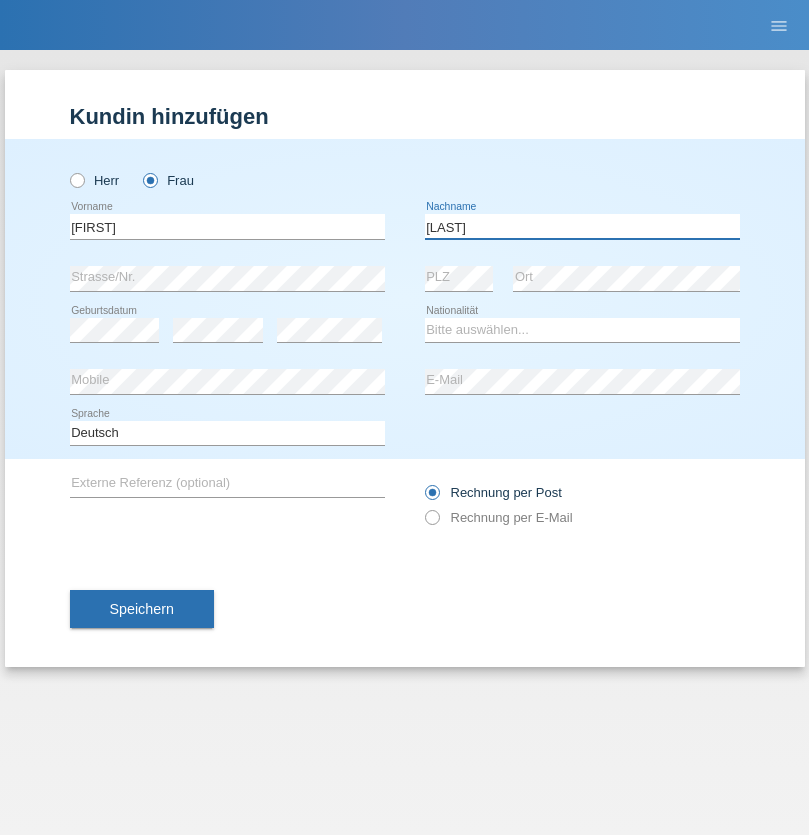 type on "[LAST]" 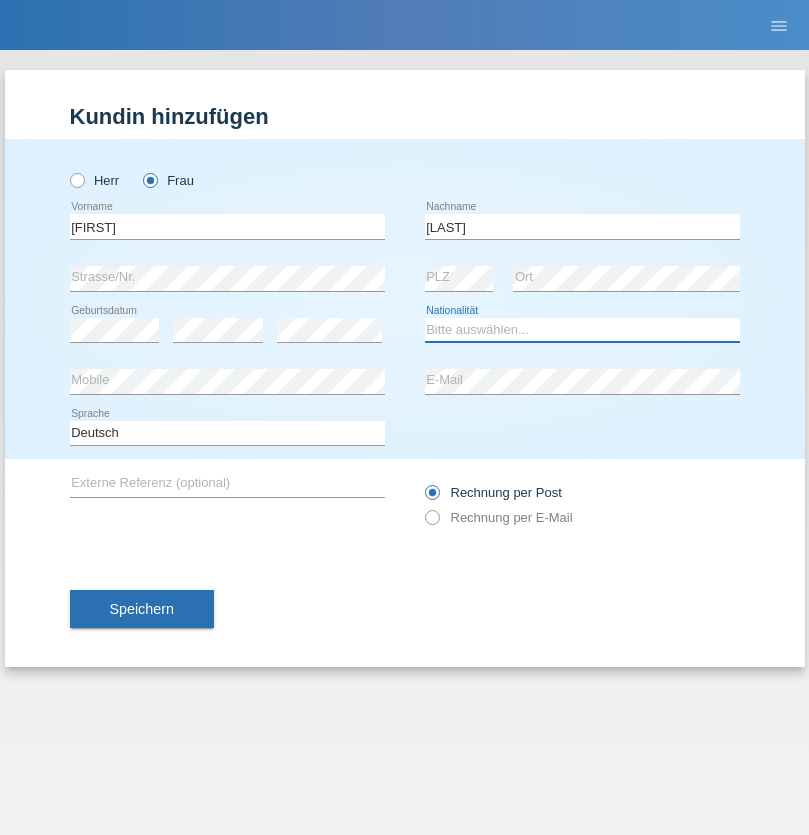select on "SK" 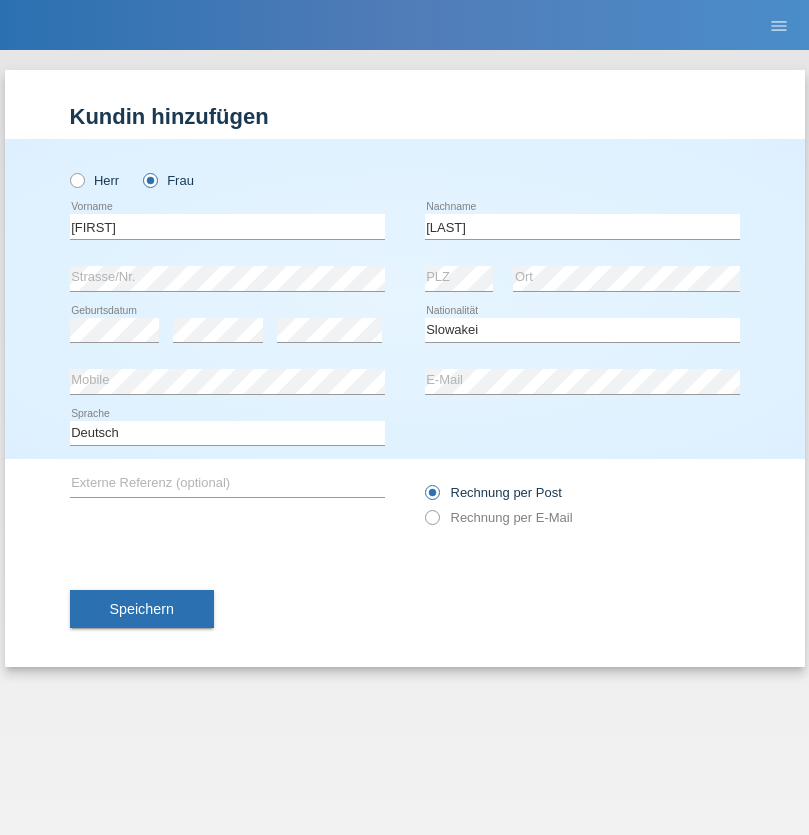 select on "C" 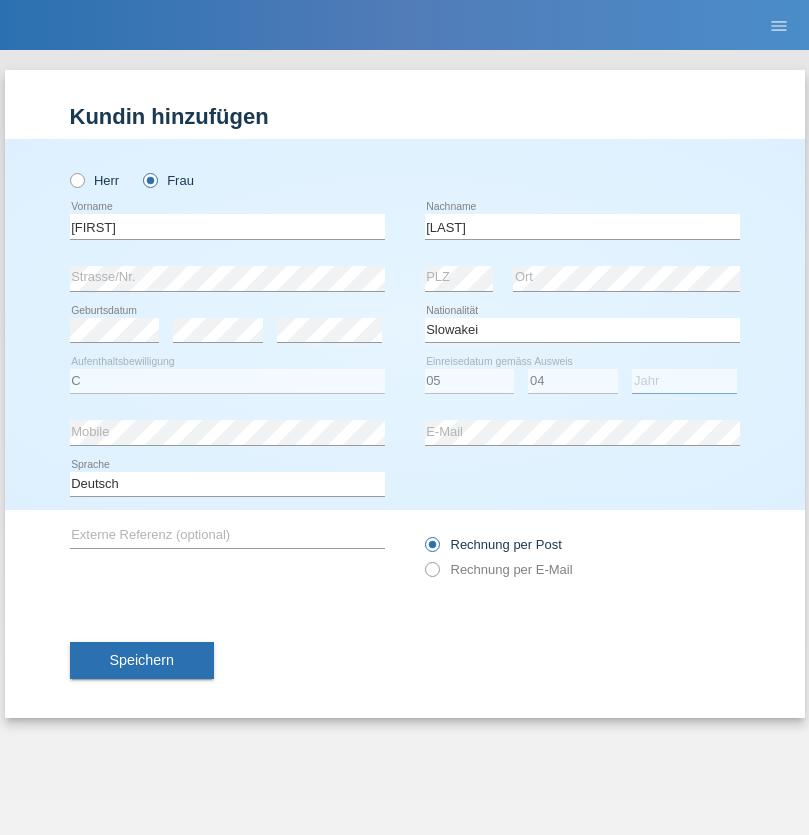 select on "2014" 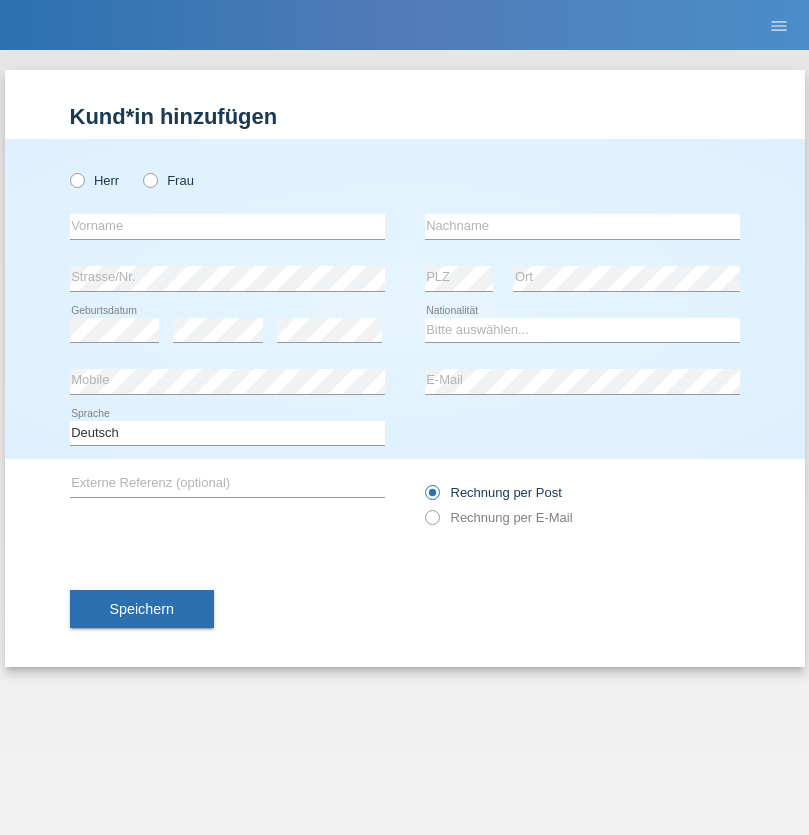 scroll, scrollTop: 0, scrollLeft: 0, axis: both 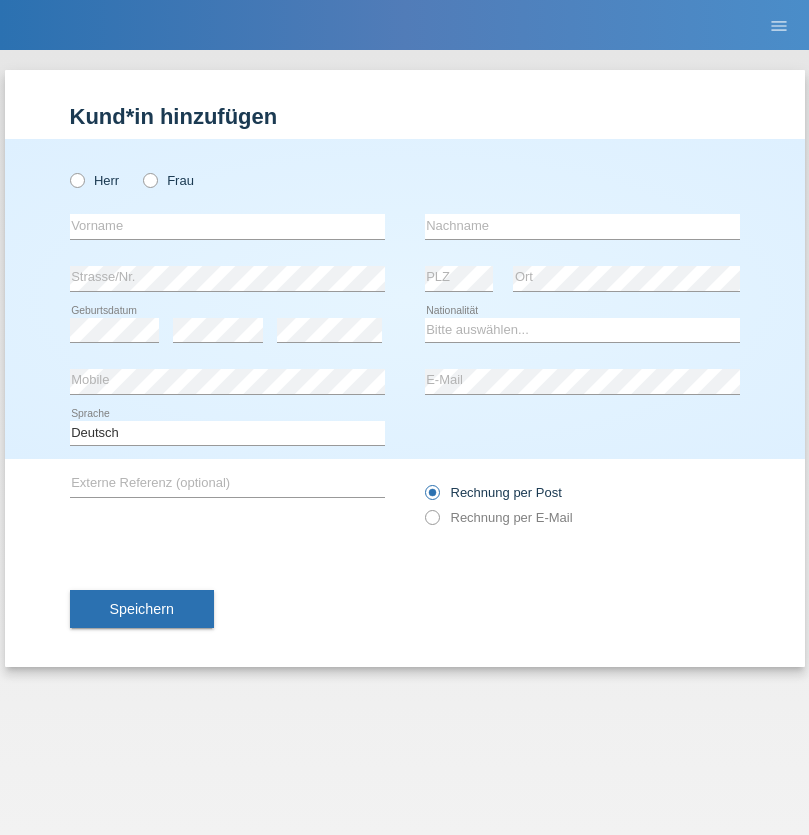 radio on "true" 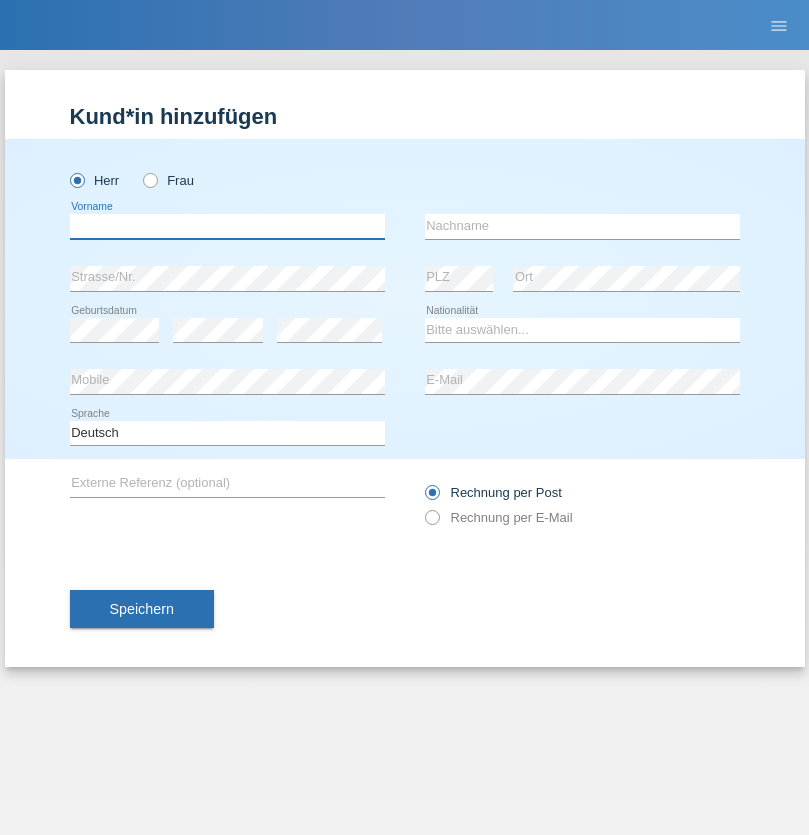 click at bounding box center (227, 226) 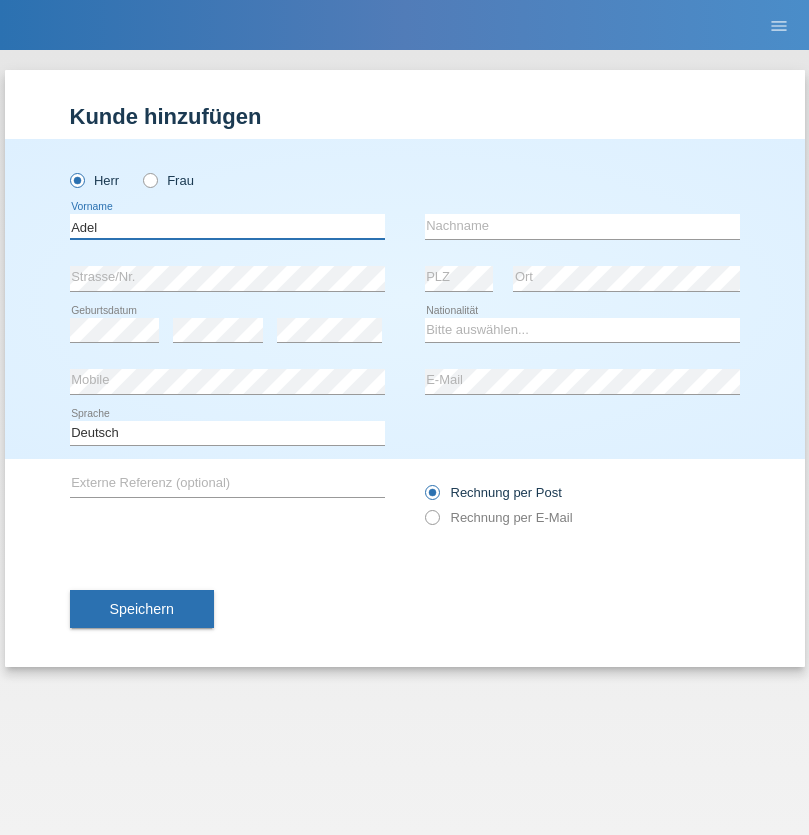 type on "Adel" 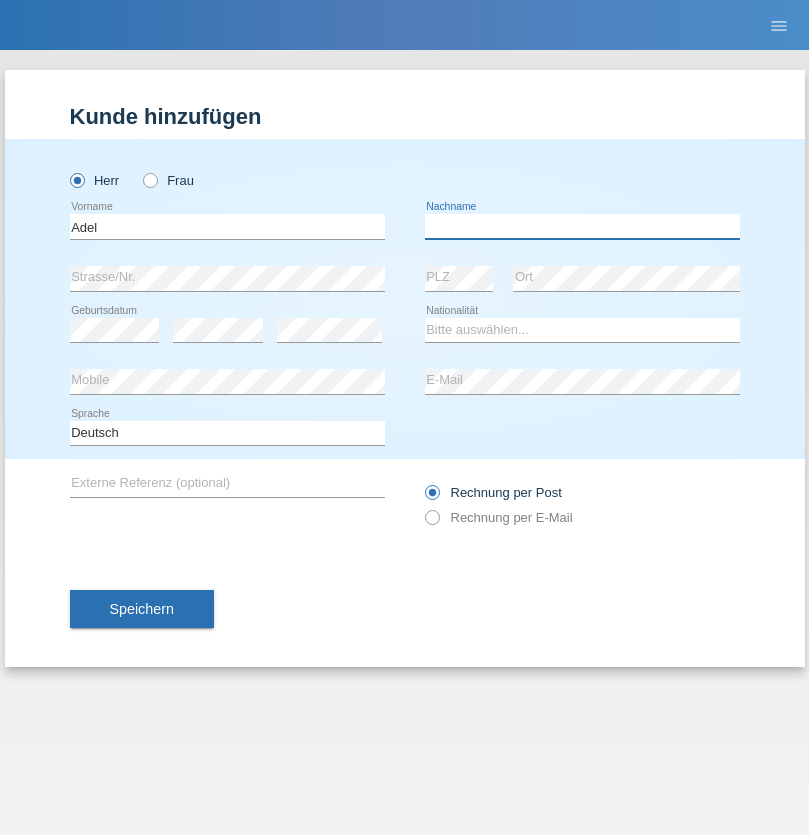 click at bounding box center [582, 226] 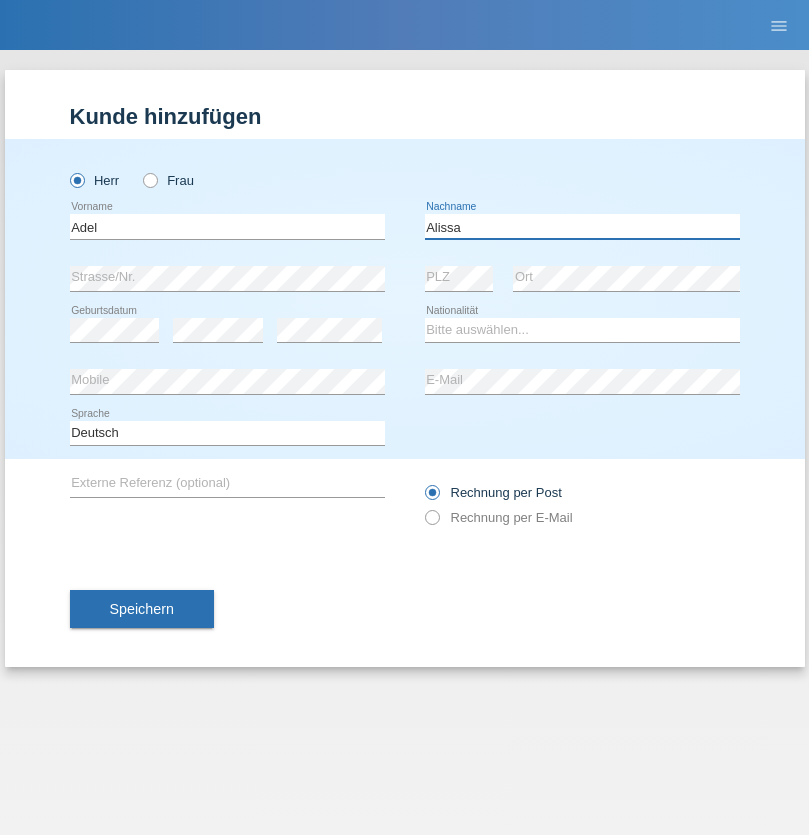 type on "Alissa" 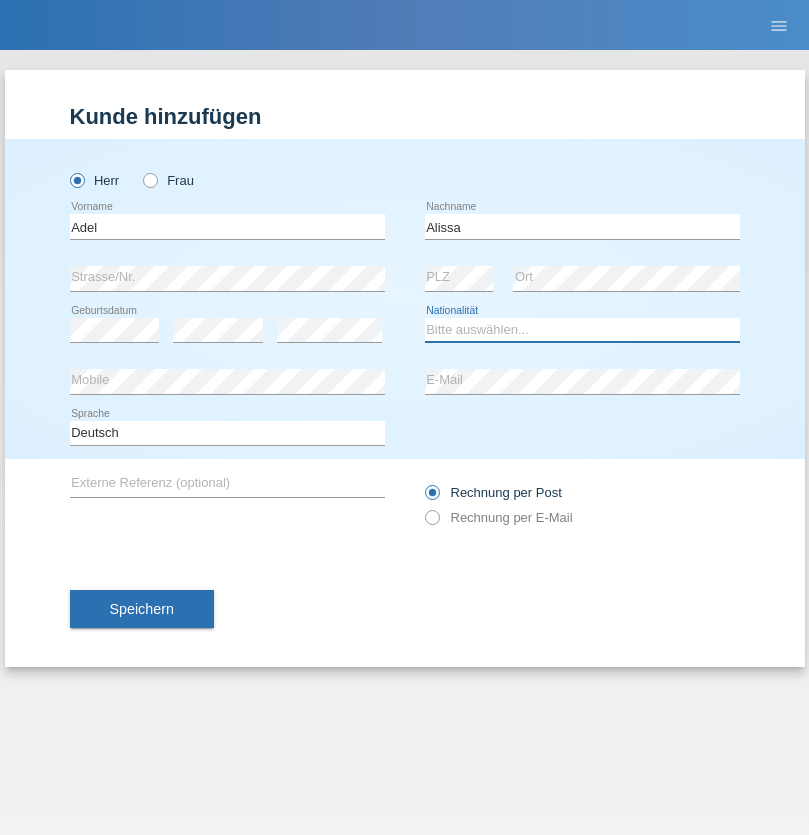 select on "SY" 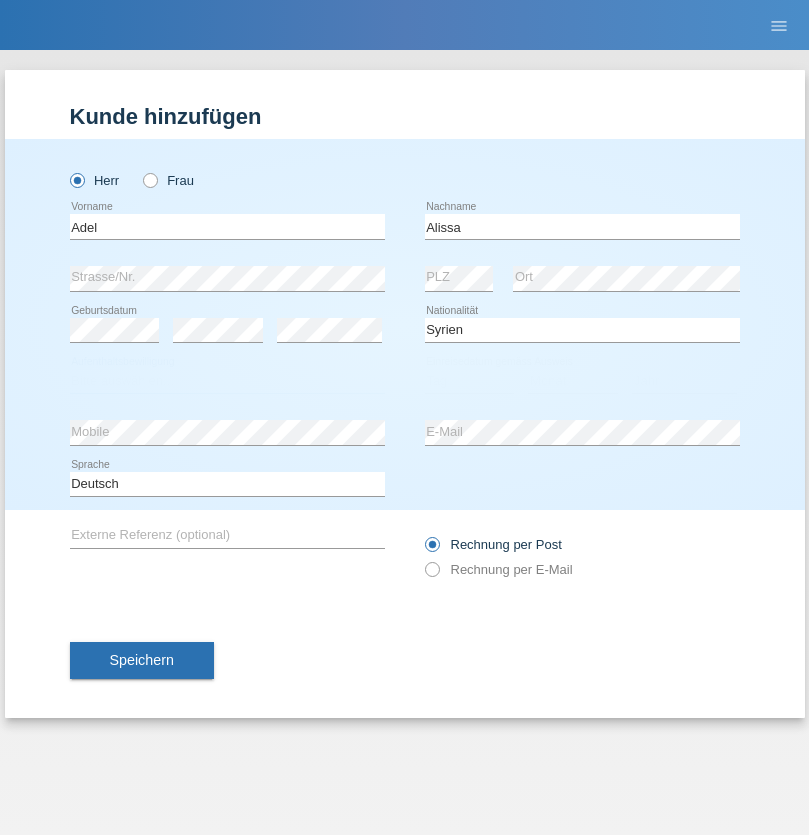 select on "C" 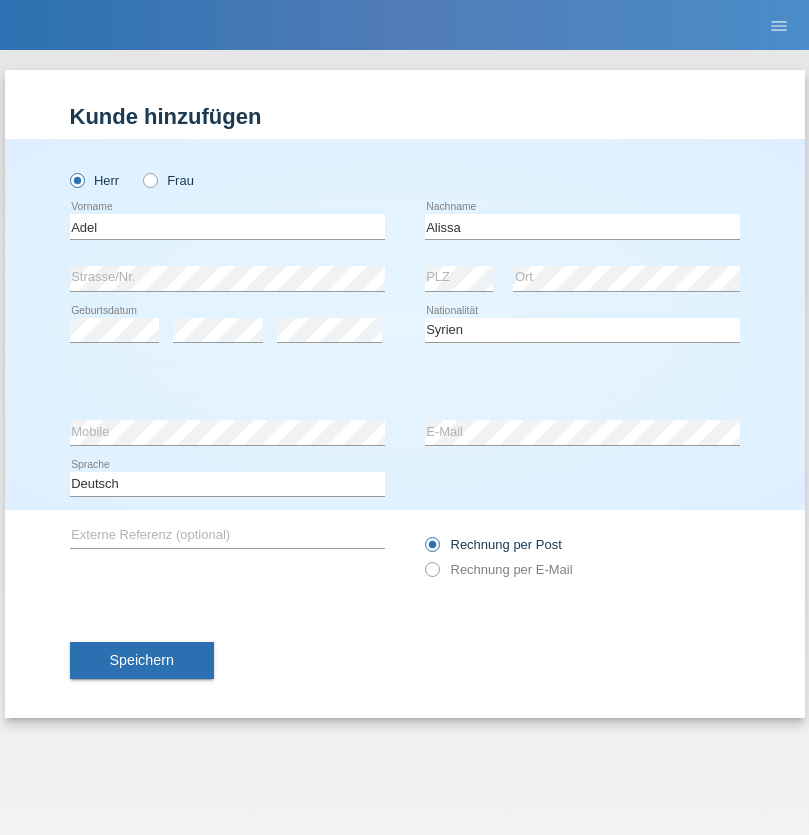 select on "20" 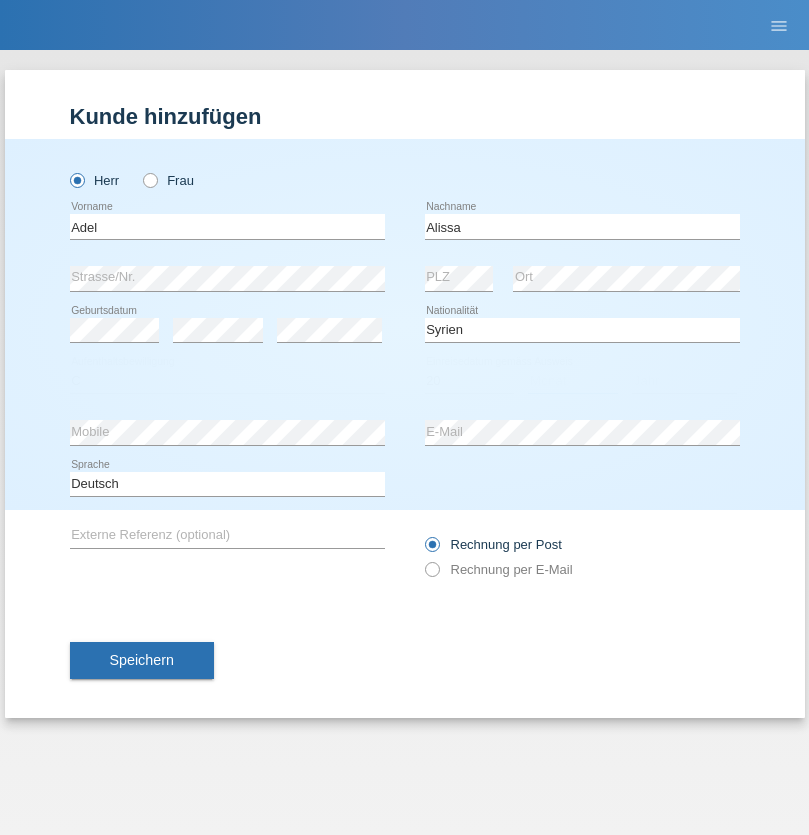 select on "09" 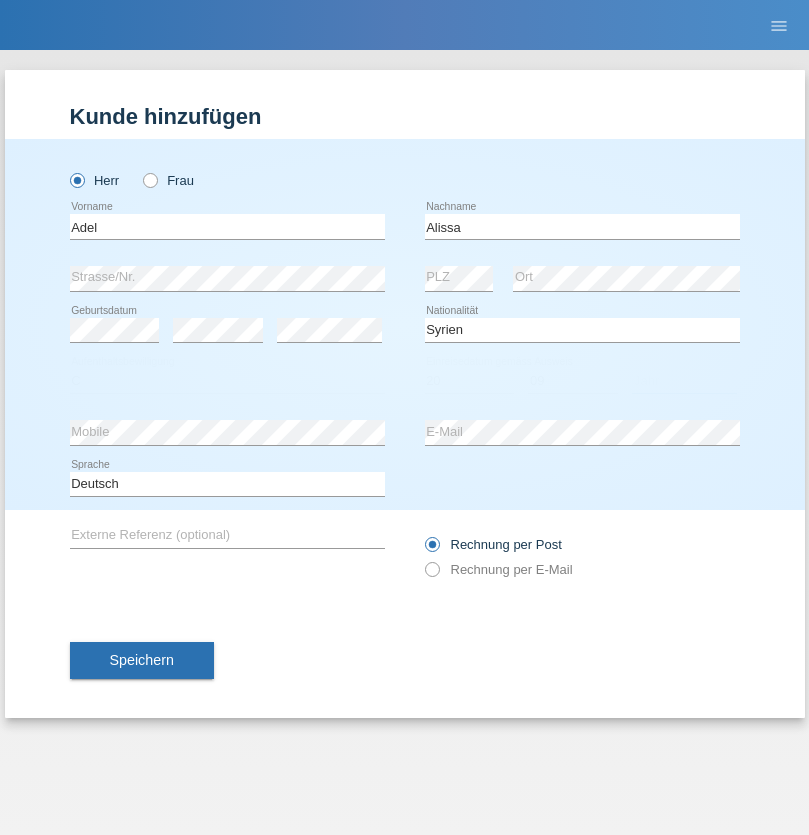 select on "2018" 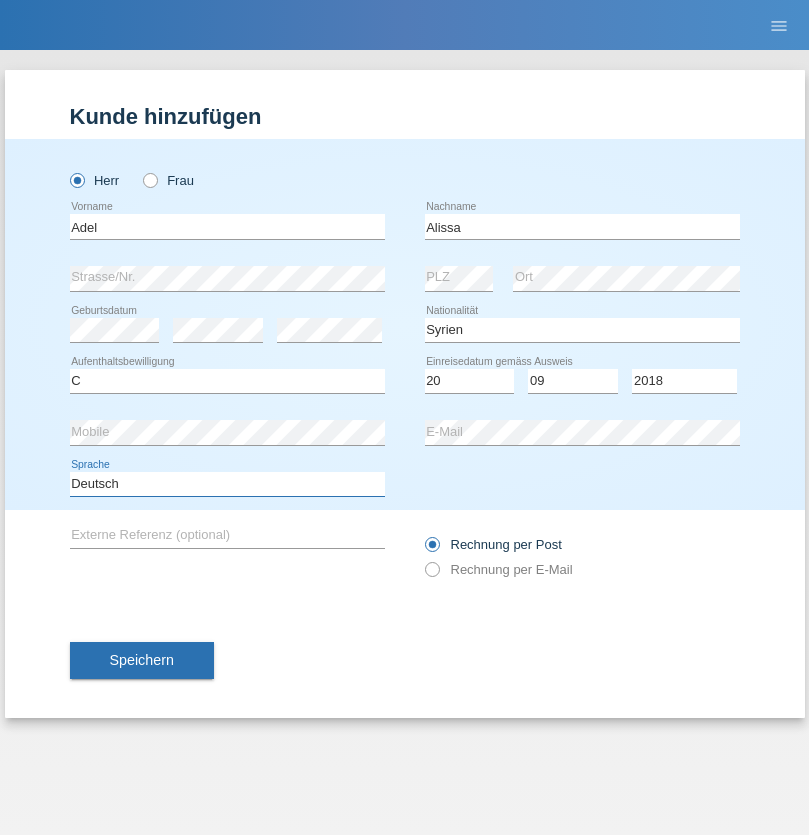 select on "en" 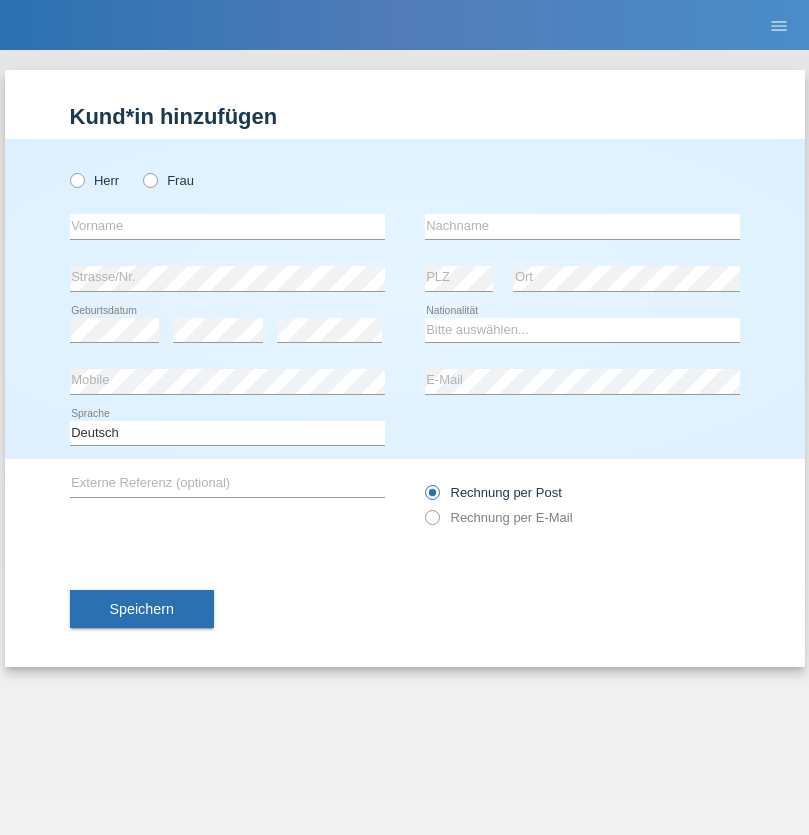 scroll, scrollTop: 0, scrollLeft: 0, axis: both 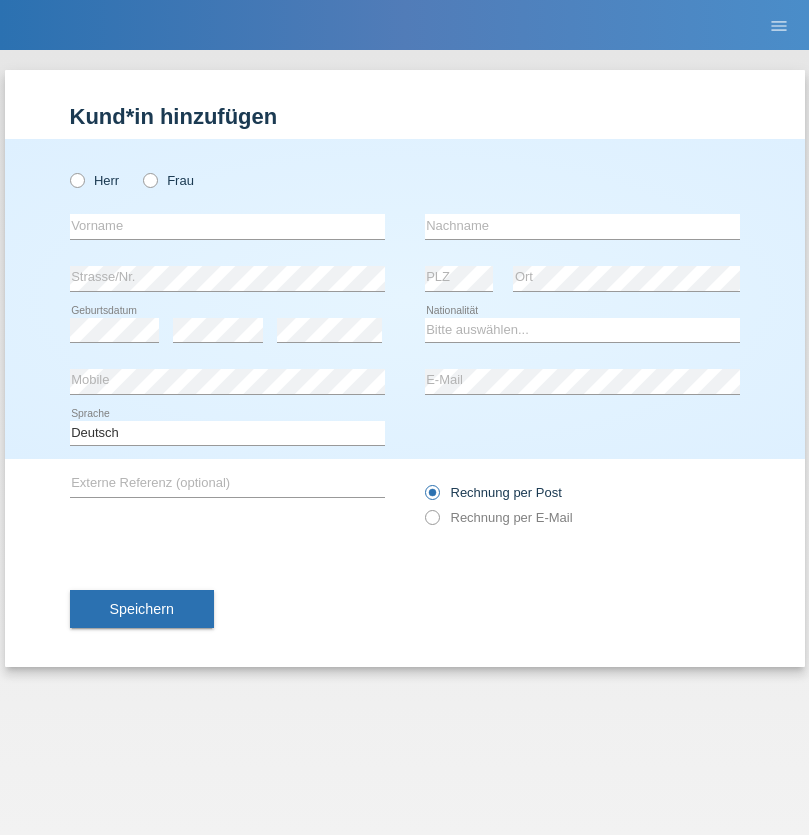 radio on "true" 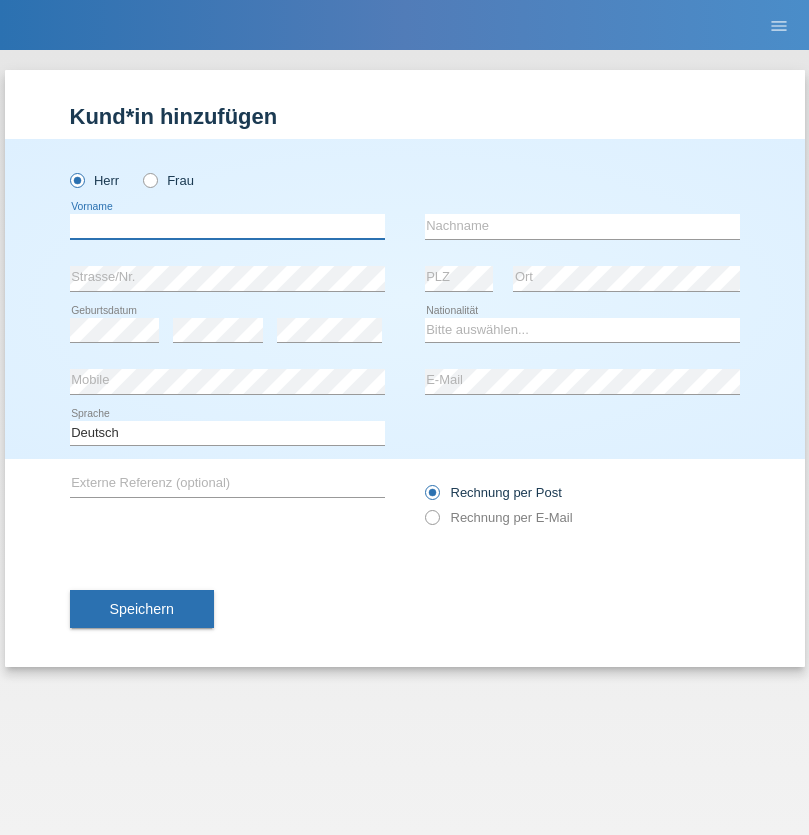 click at bounding box center [227, 226] 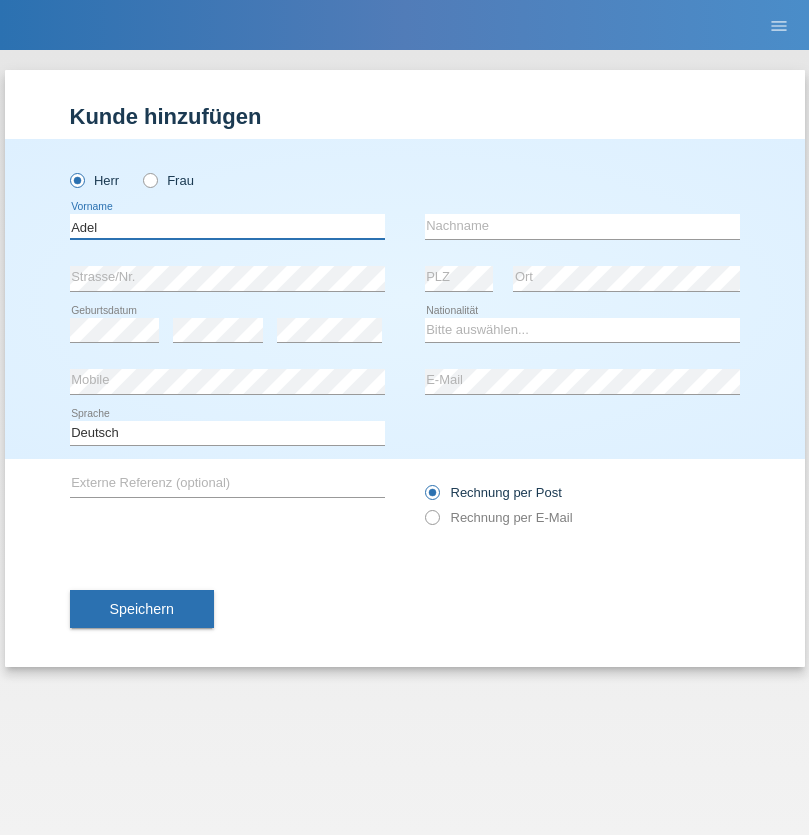 type on "Adel" 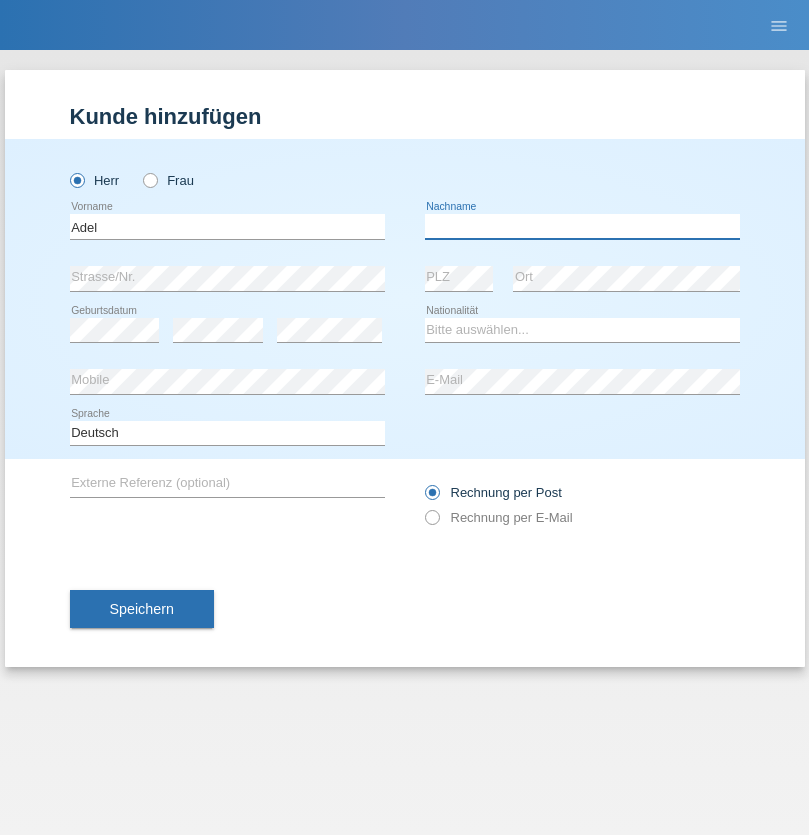 click at bounding box center [582, 226] 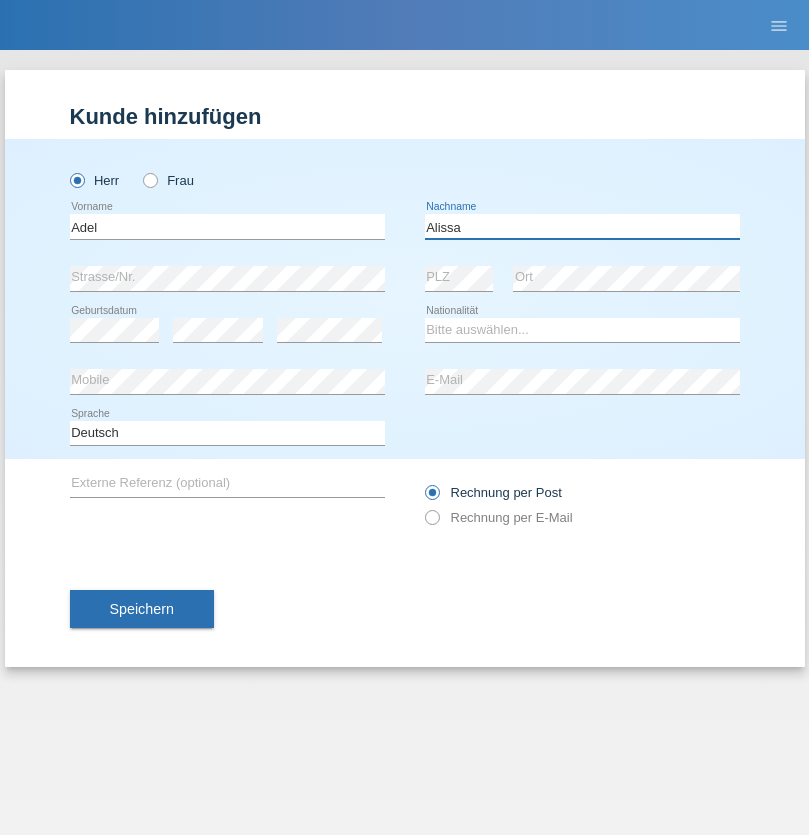 type on "Alissa" 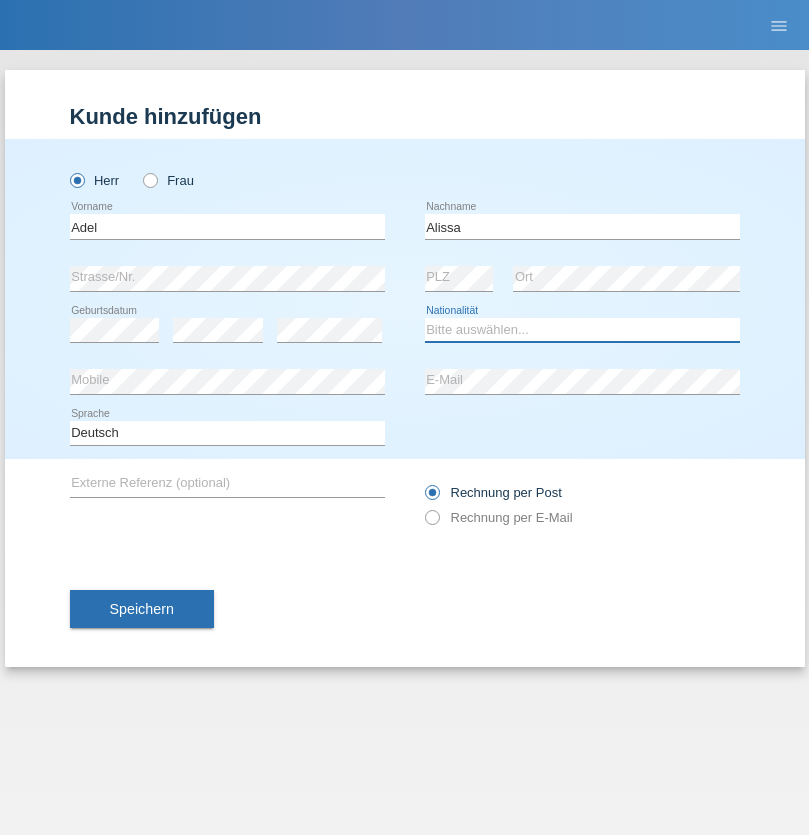 select on "SY" 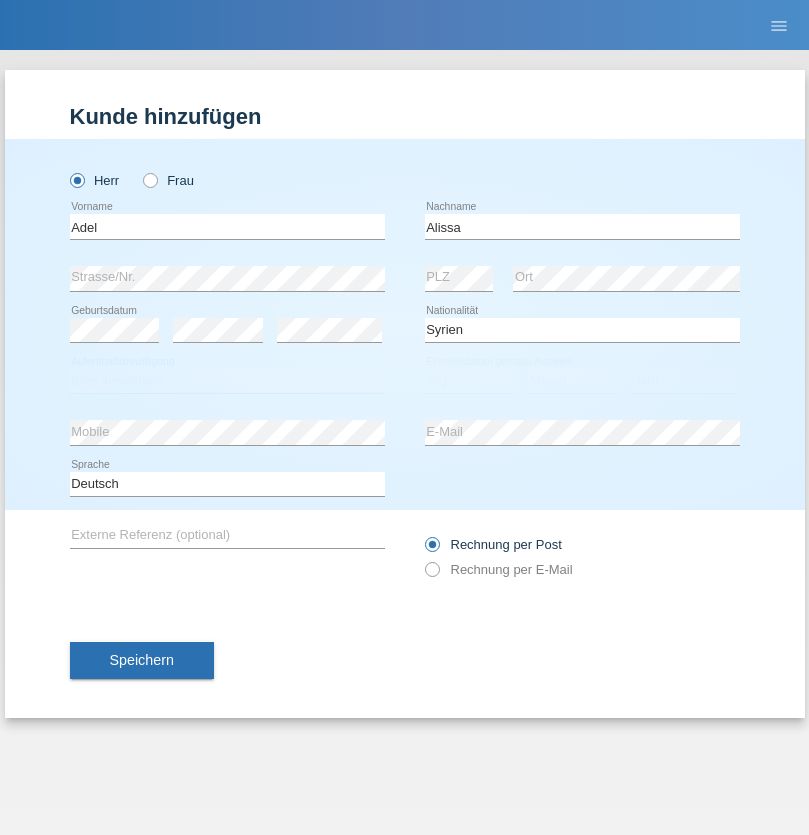 select on "C" 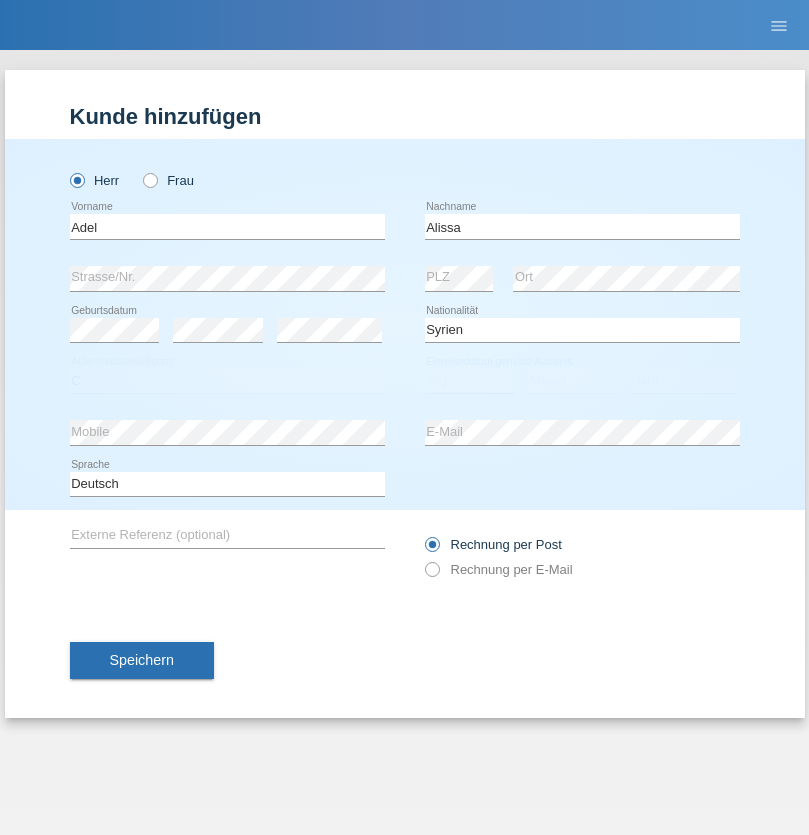 select on "20" 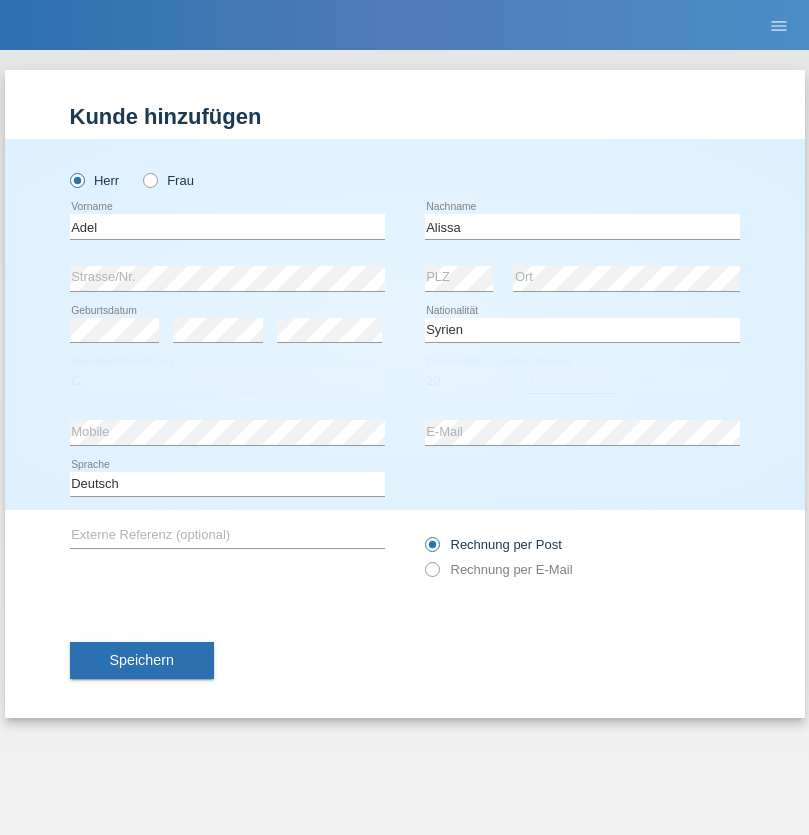 select on "09" 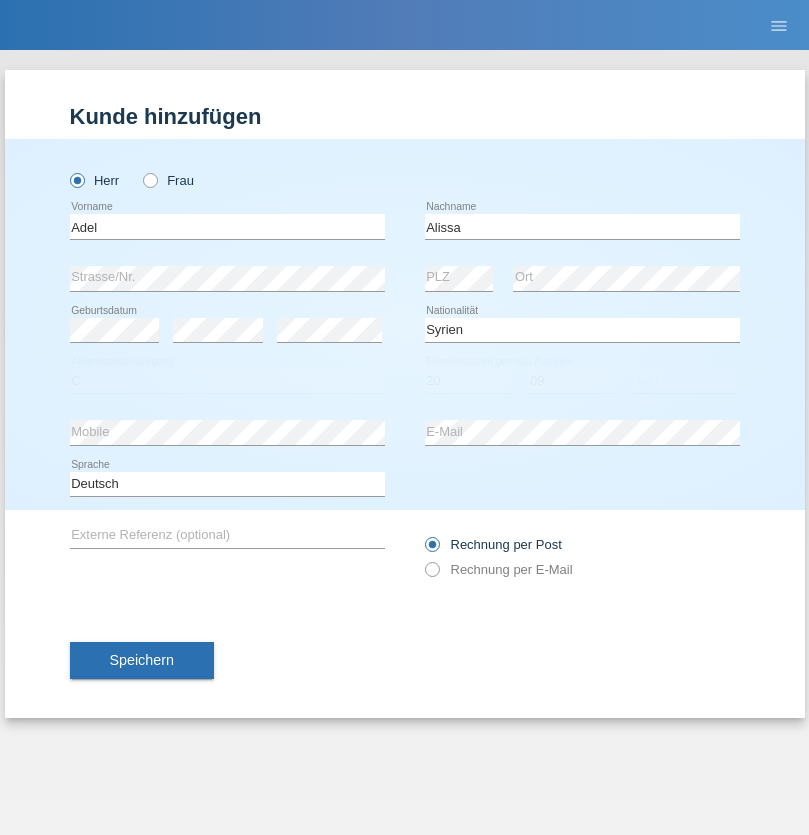 select on "2018" 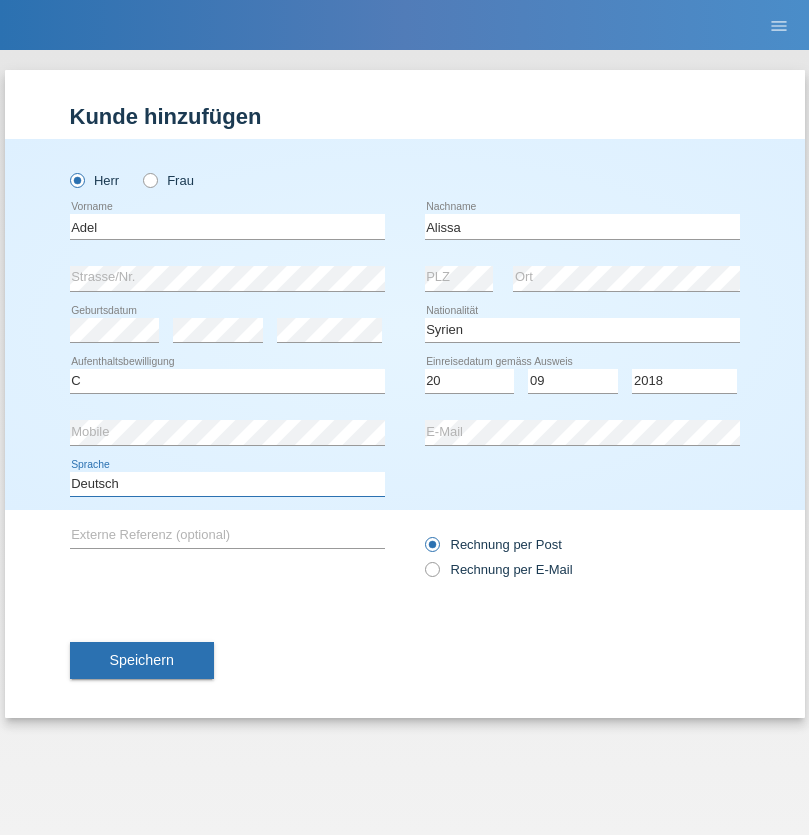 select on "en" 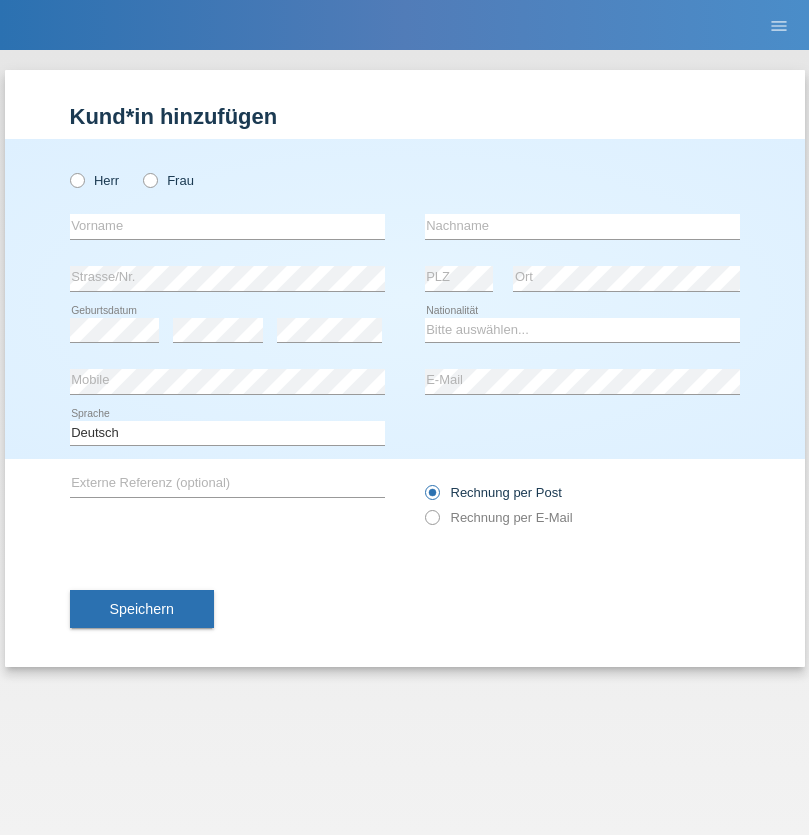 scroll, scrollTop: 0, scrollLeft: 0, axis: both 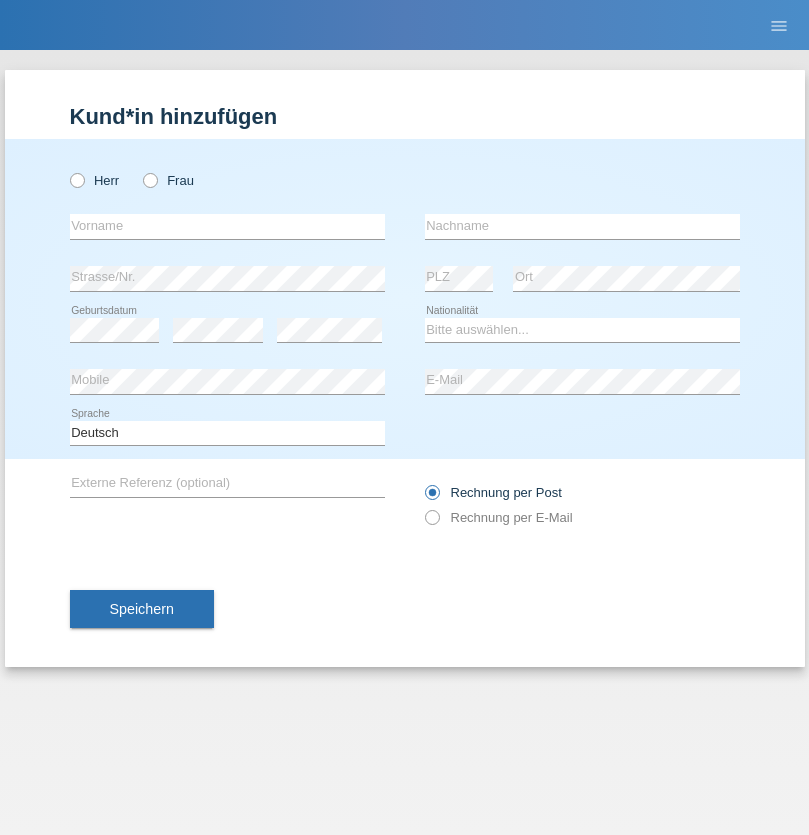 radio on "true" 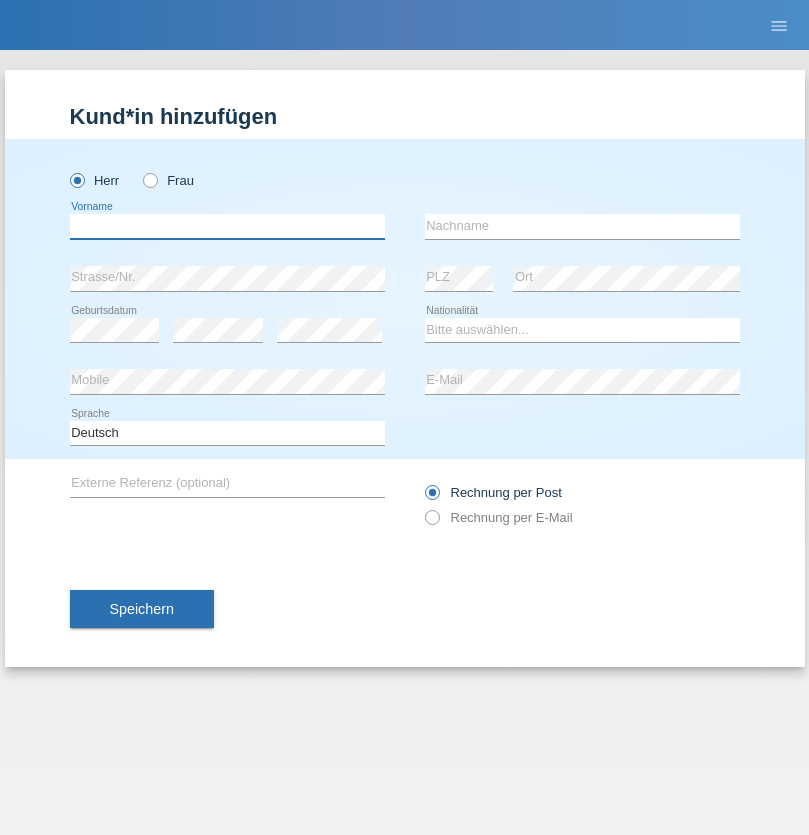 click at bounding box center [227, 226] 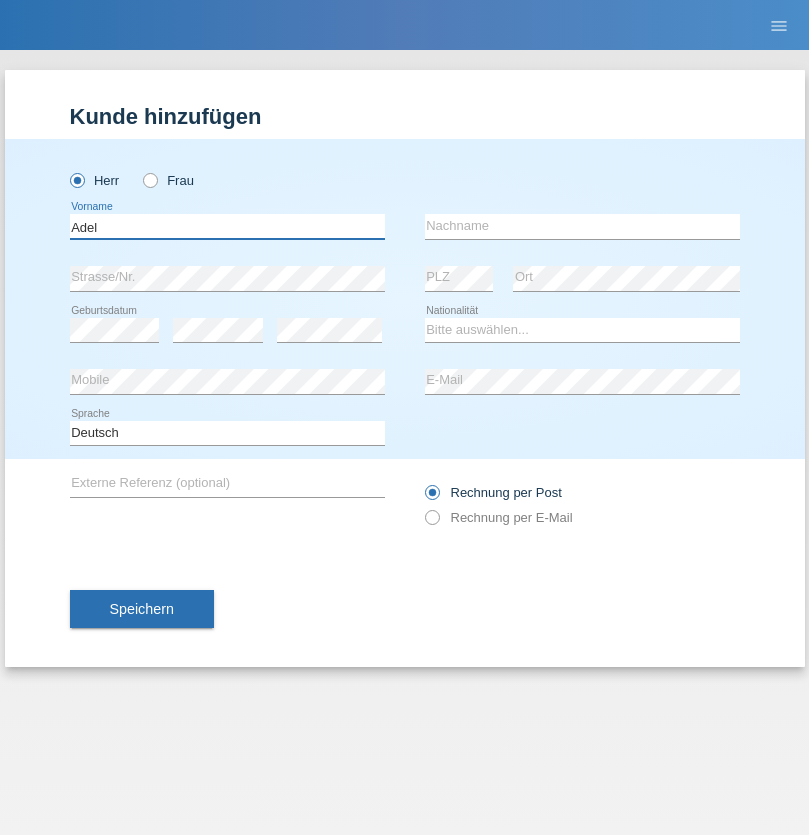 type on "Adel" 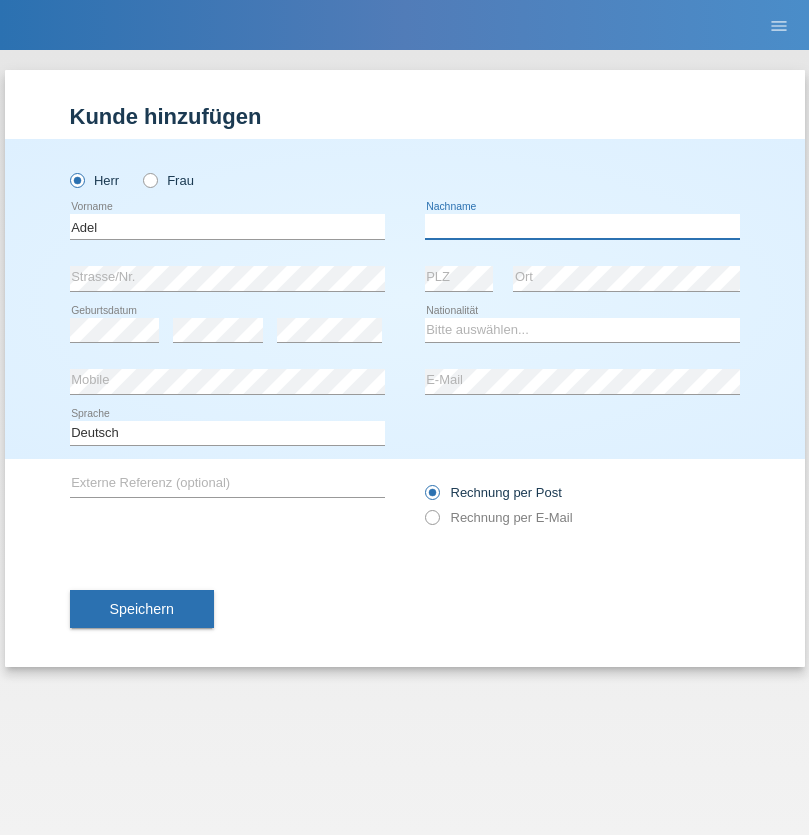 click at bounding box center (582, 226) 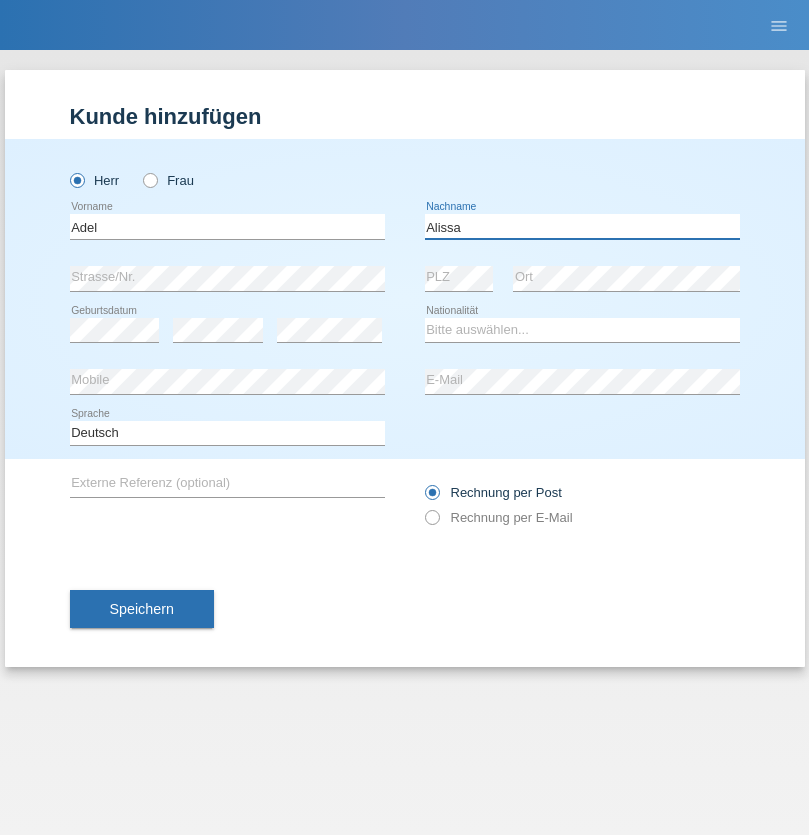 type on "Alissa" 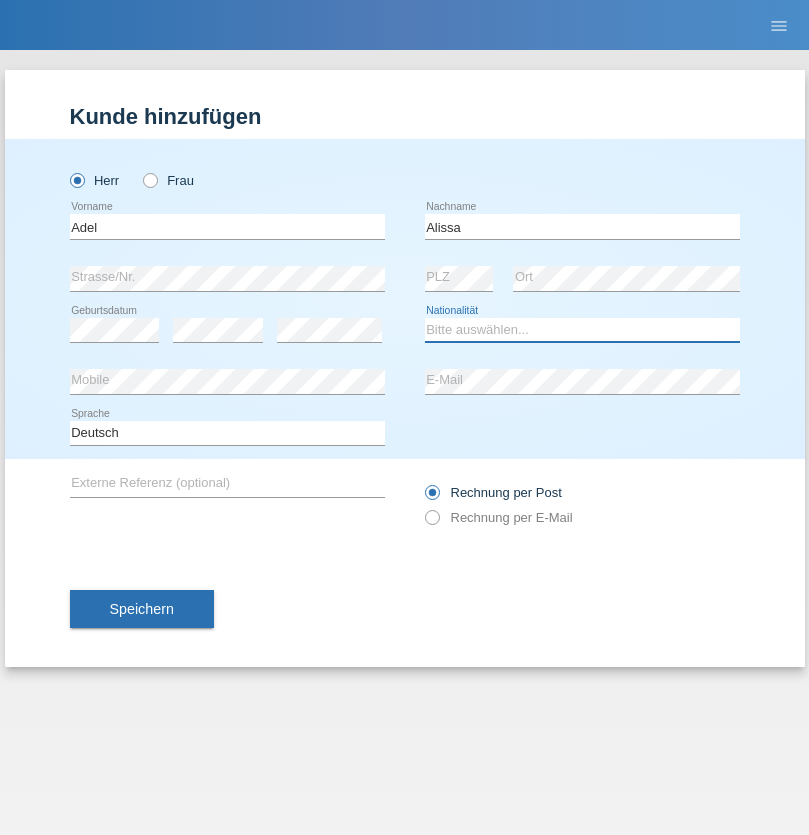 select on "SY" 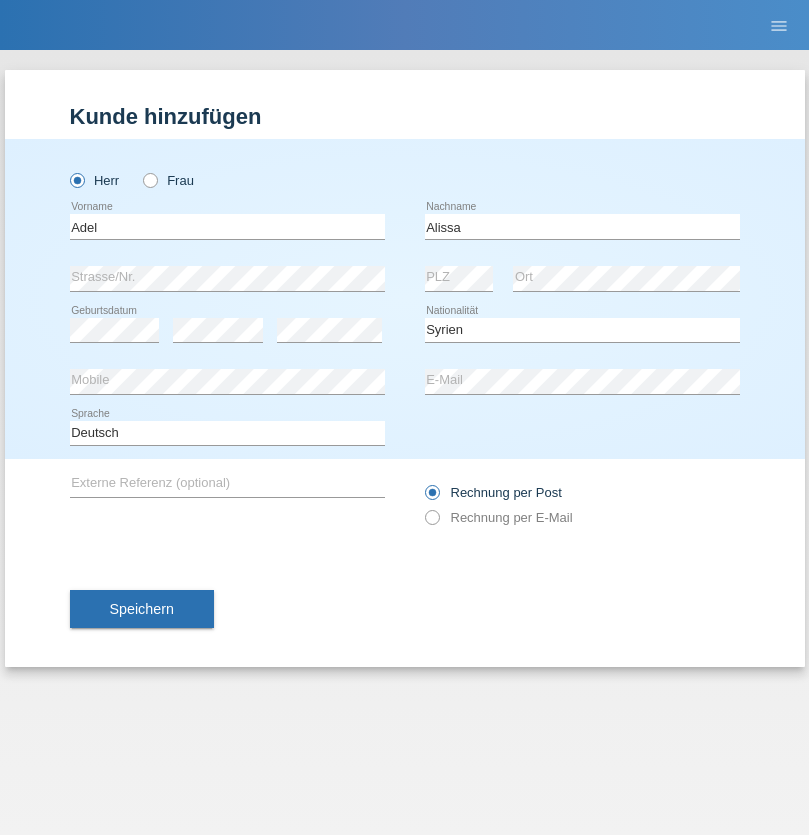 select on "C" 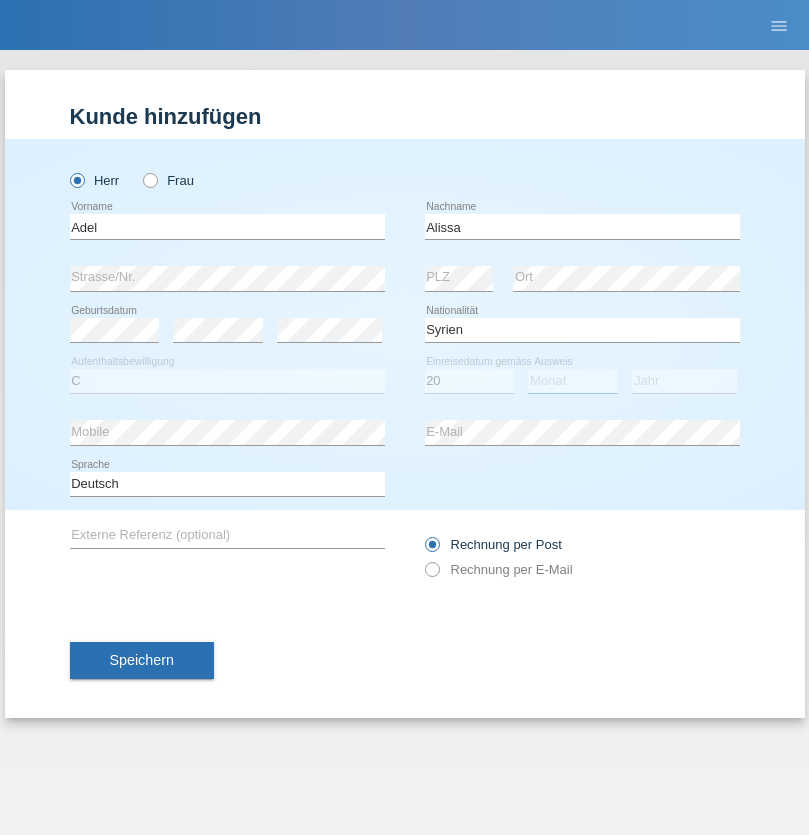 select on "09" 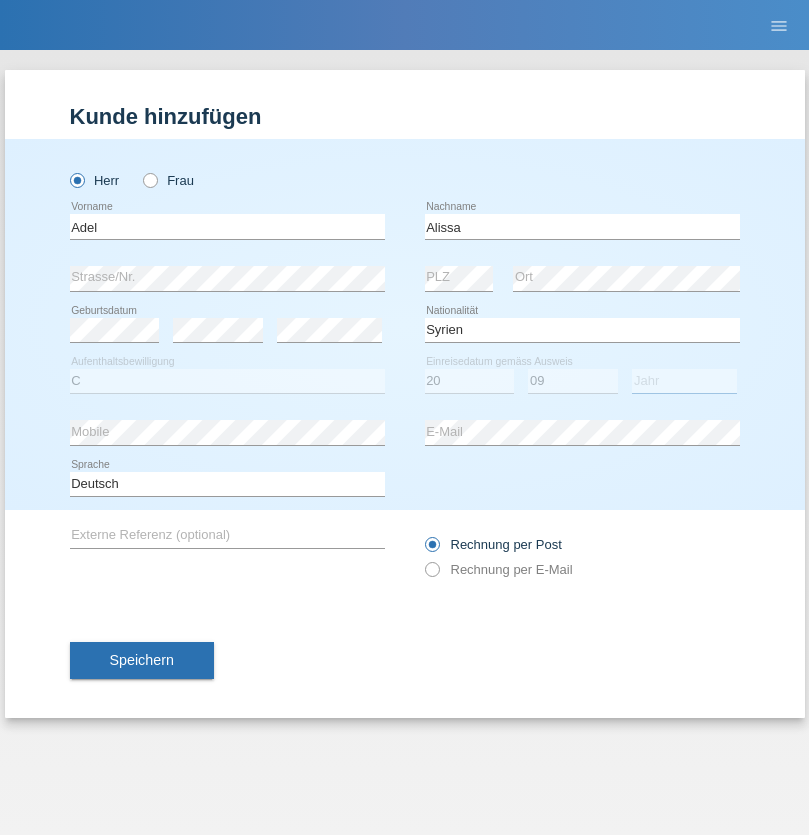 select on "2018" 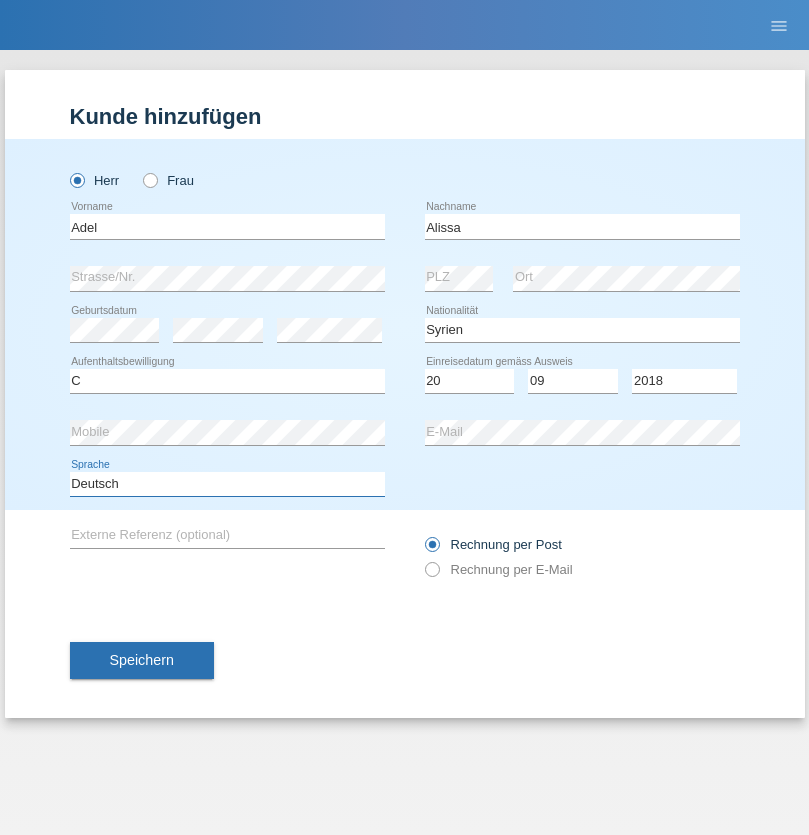 select on "en" 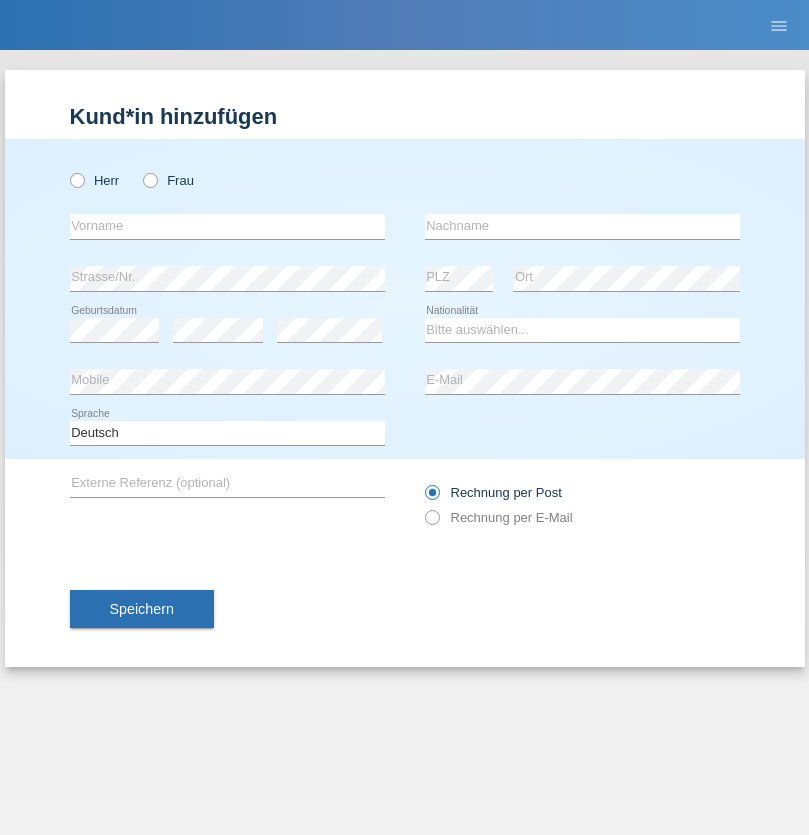scroll, scrollTop: 0, scrollLeft: 0, axis: both 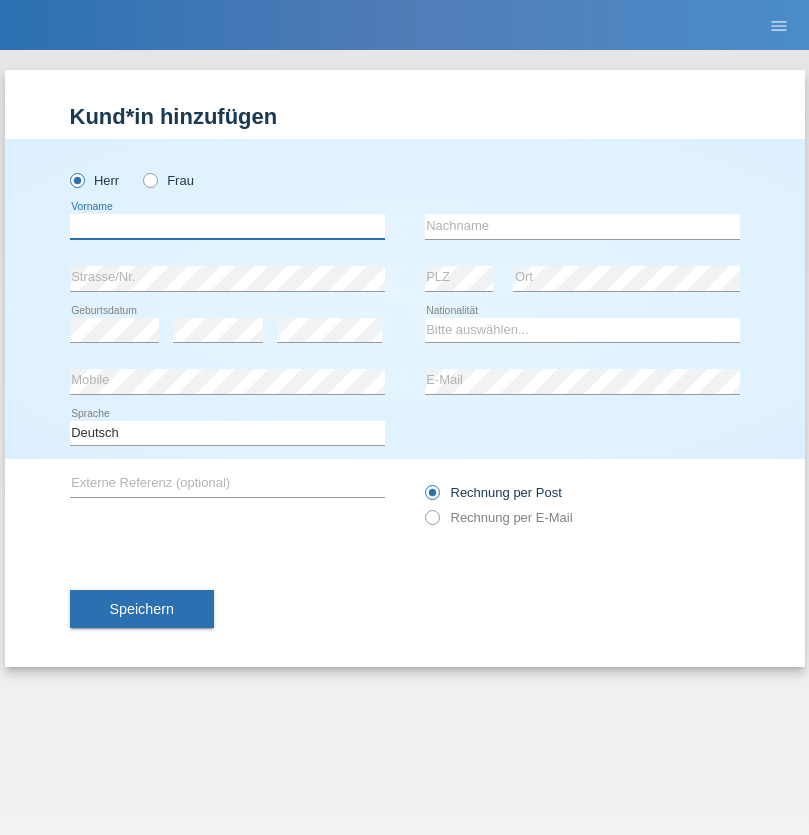 click at bounding box center (227, 226) 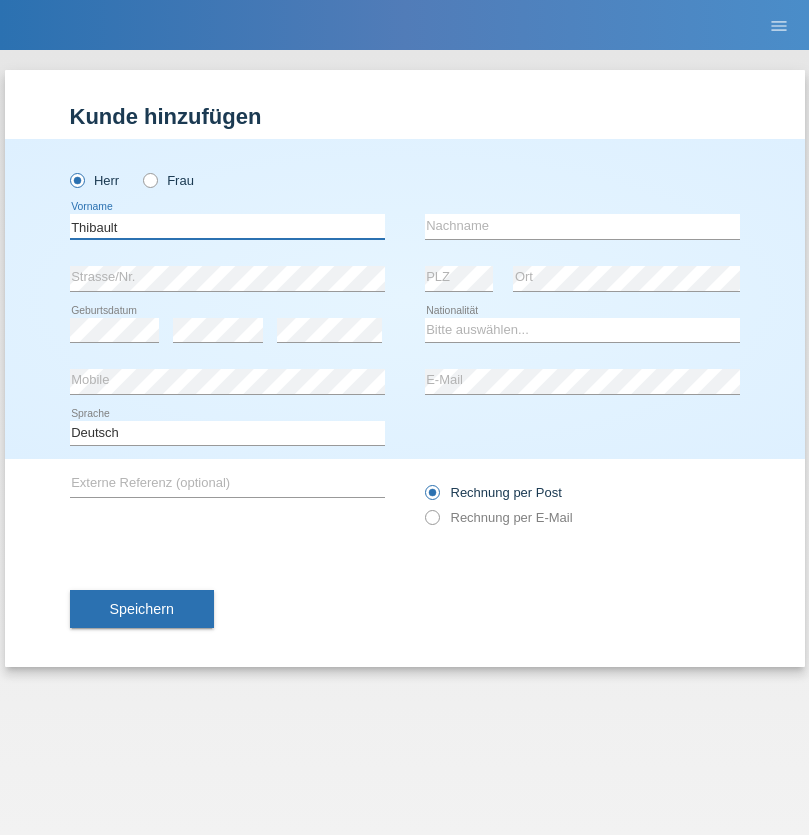 type on "Thibault" 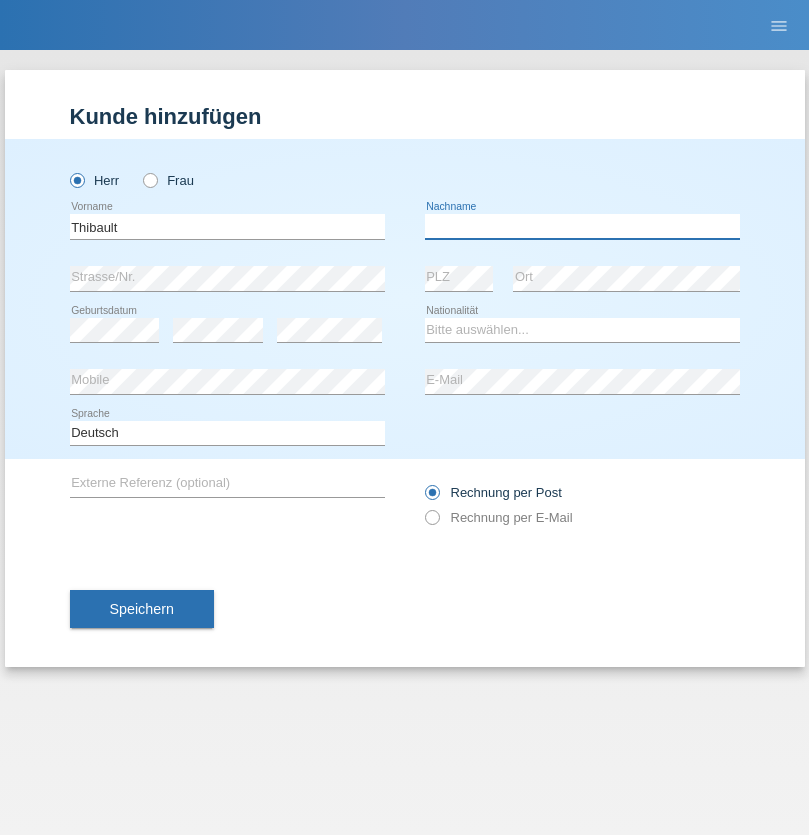 click at bounding box center (582, 226) 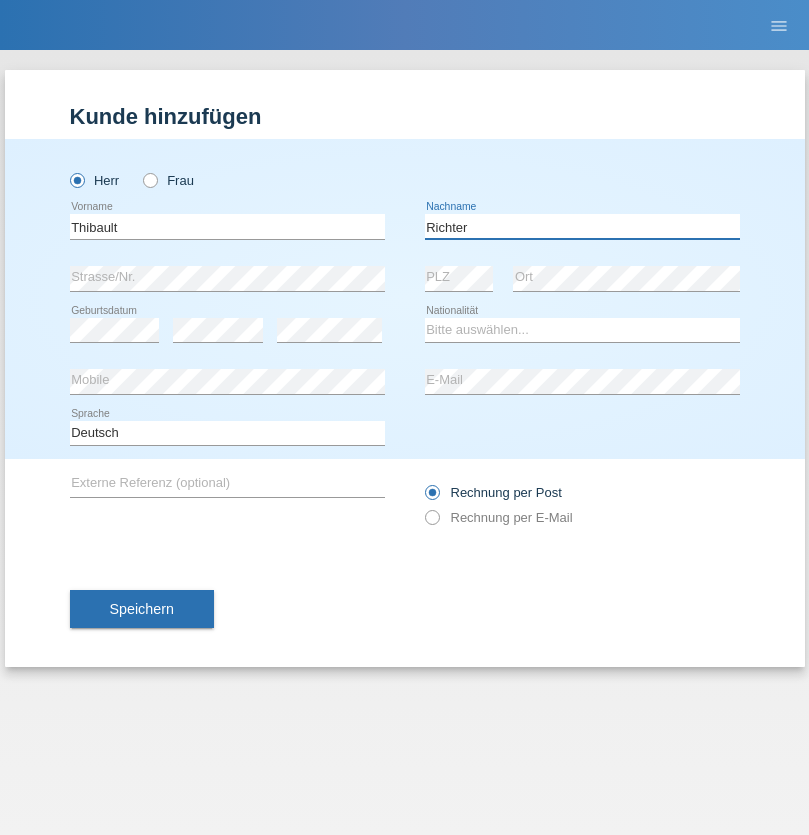 type on "Richter" 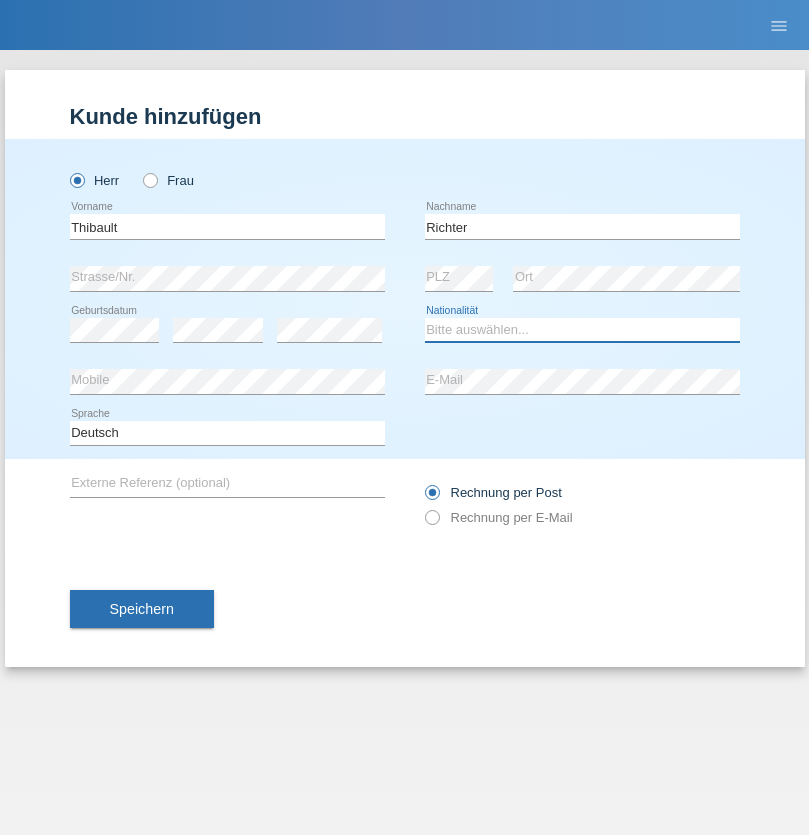 select on "CH" 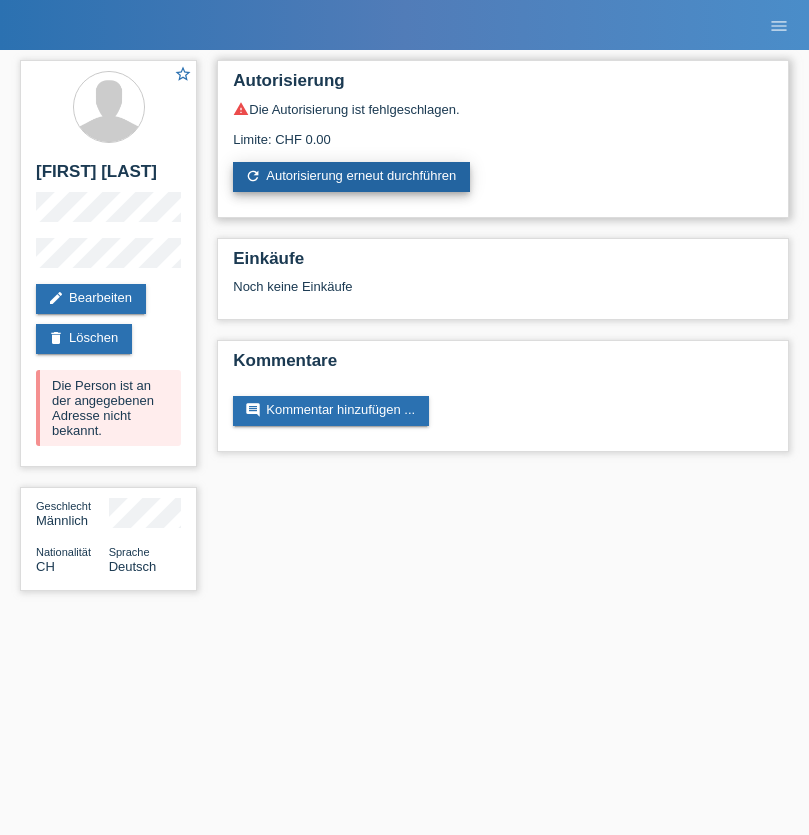click on "refresh  Autorisierung erneut durchführen" at bounding box center (351, 177) 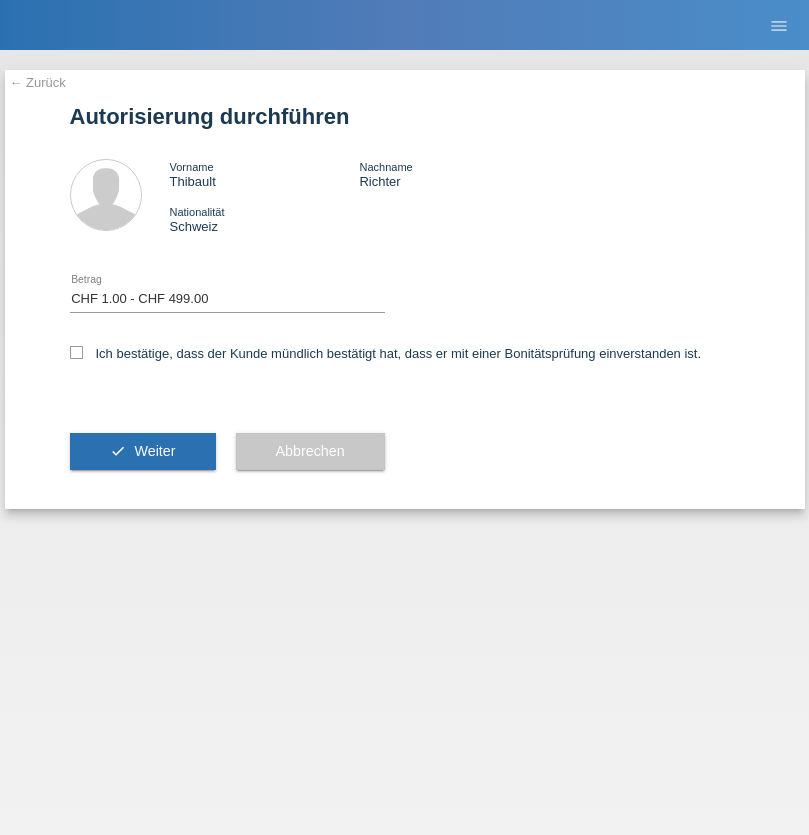 select on "1" 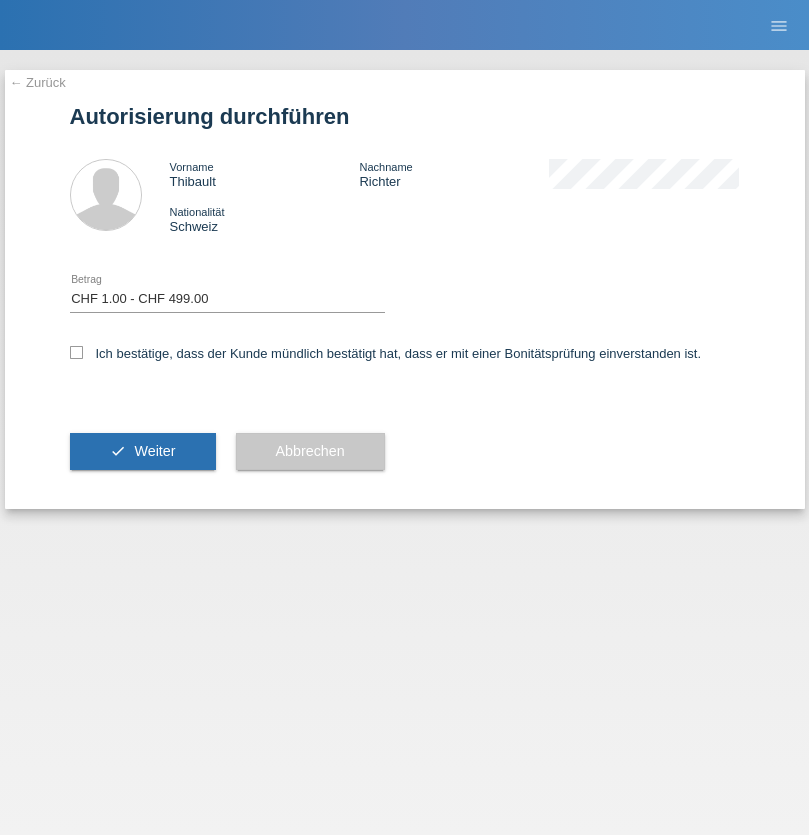 checkbox on "true" 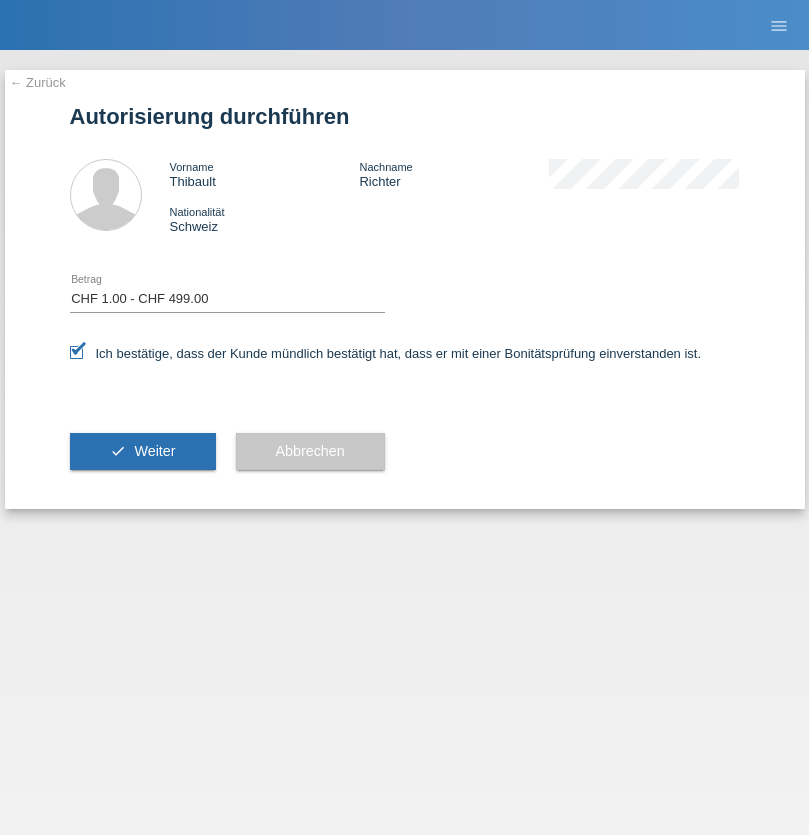 scroll, scrollTop: 0, scrollLeft: 0, axis: both 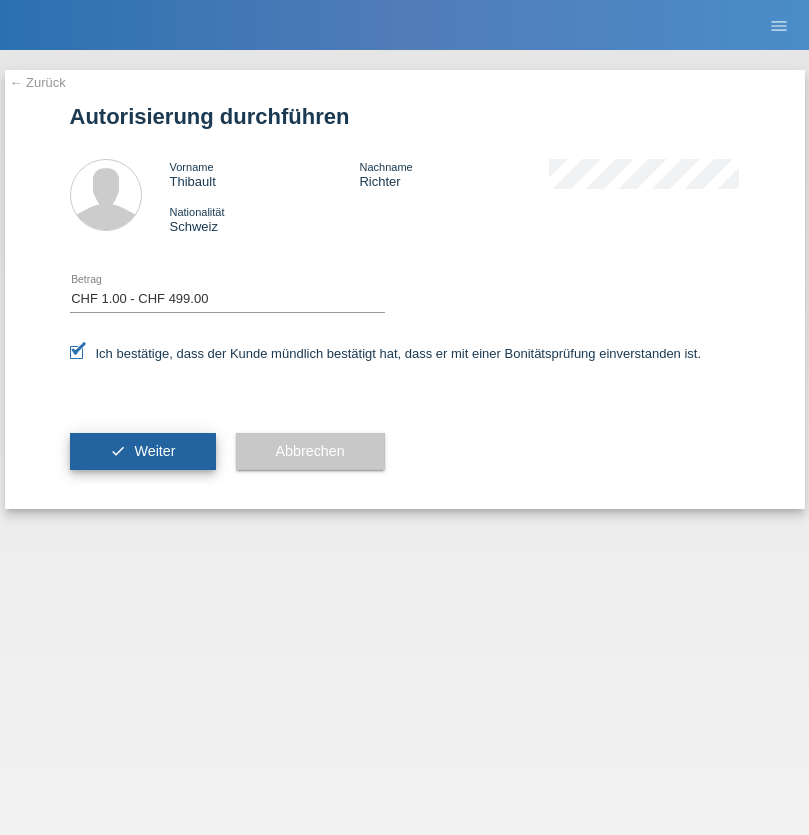 click on "Weiter" at bounding box center [154, 451] 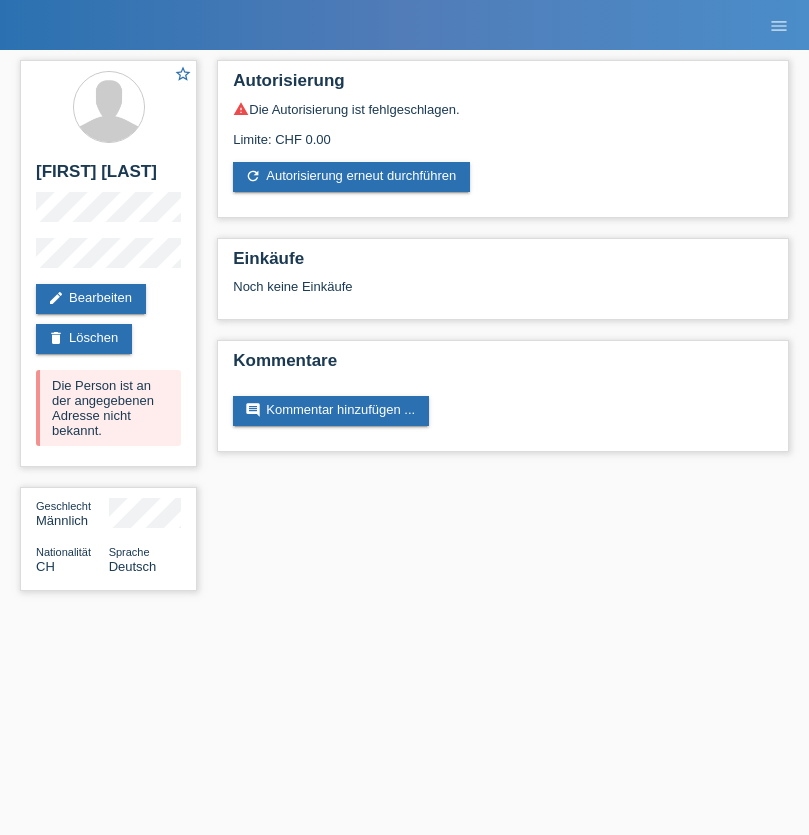 scroll, scrollTop: 0, scrollLeft: 0, axis: both 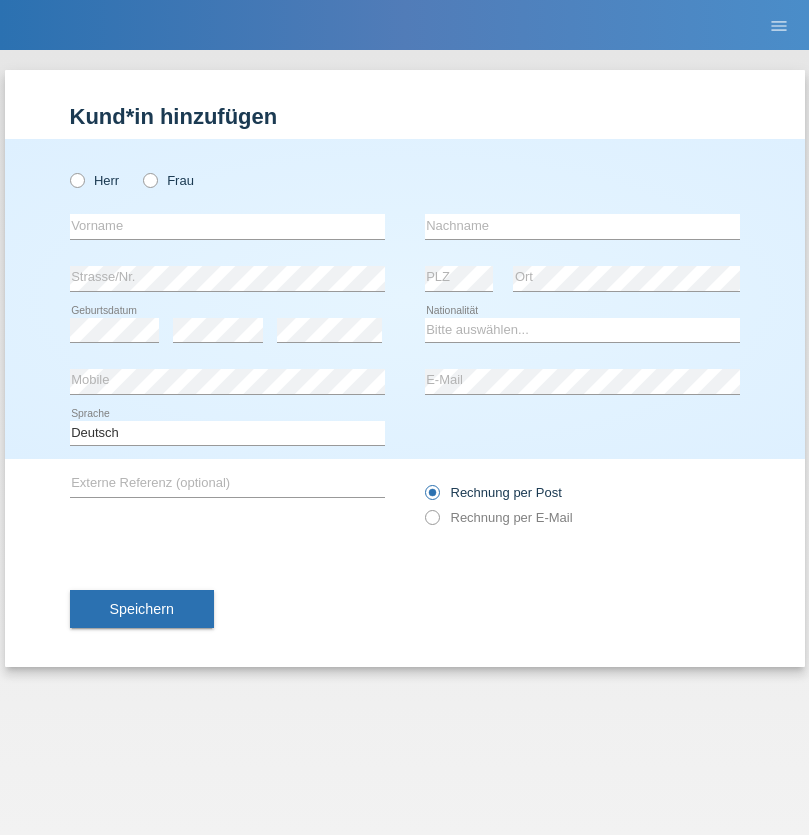 radio on "true" 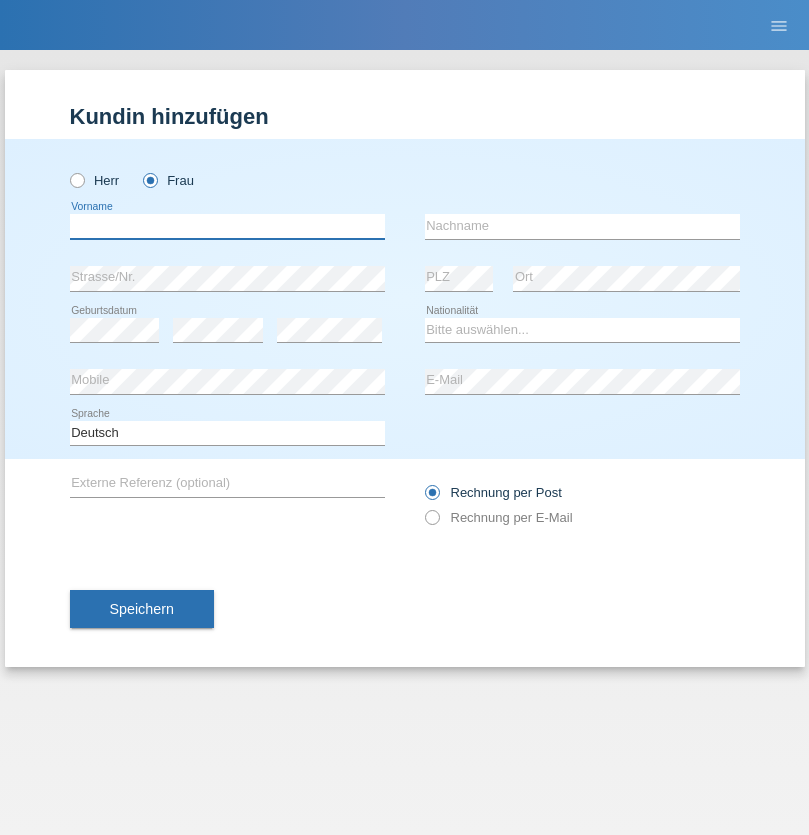 click at bounding box center [227, 226] 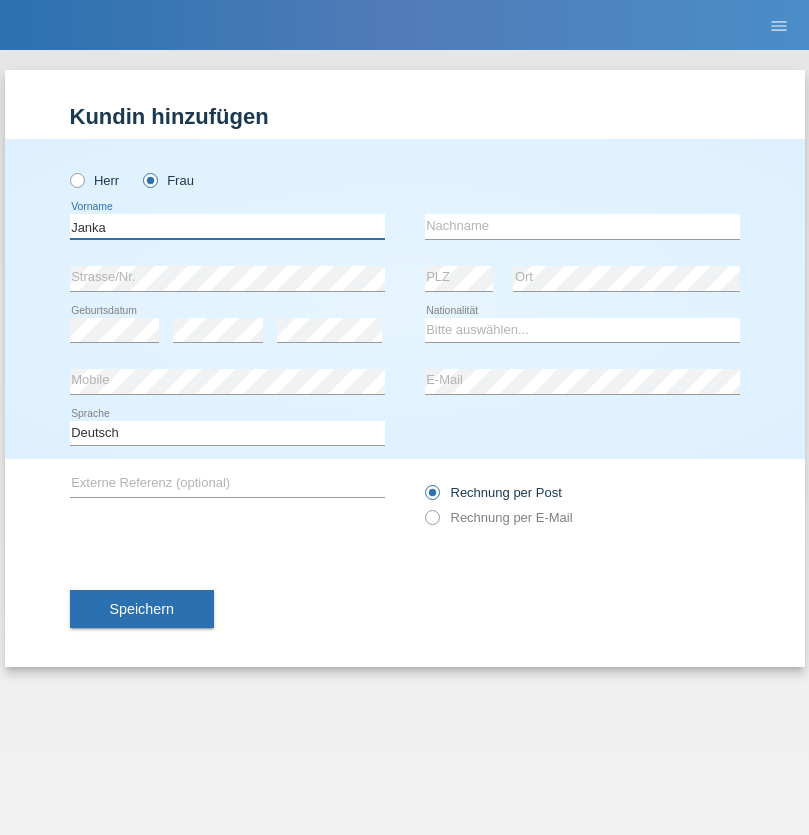 type on "Janka" 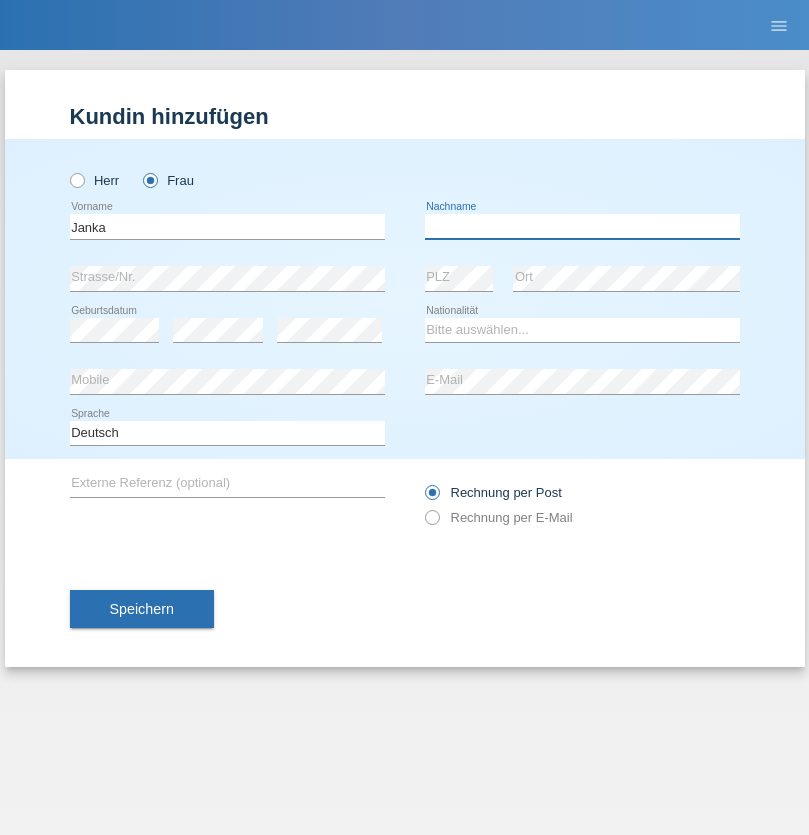 click at bounding box center (582, 226) 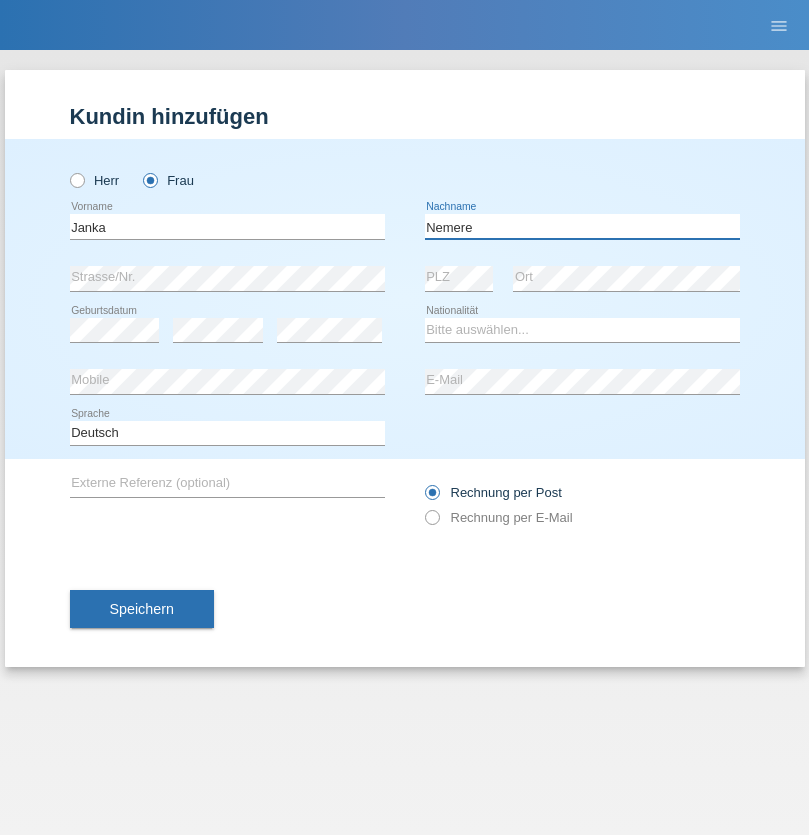 type on "Nemere" 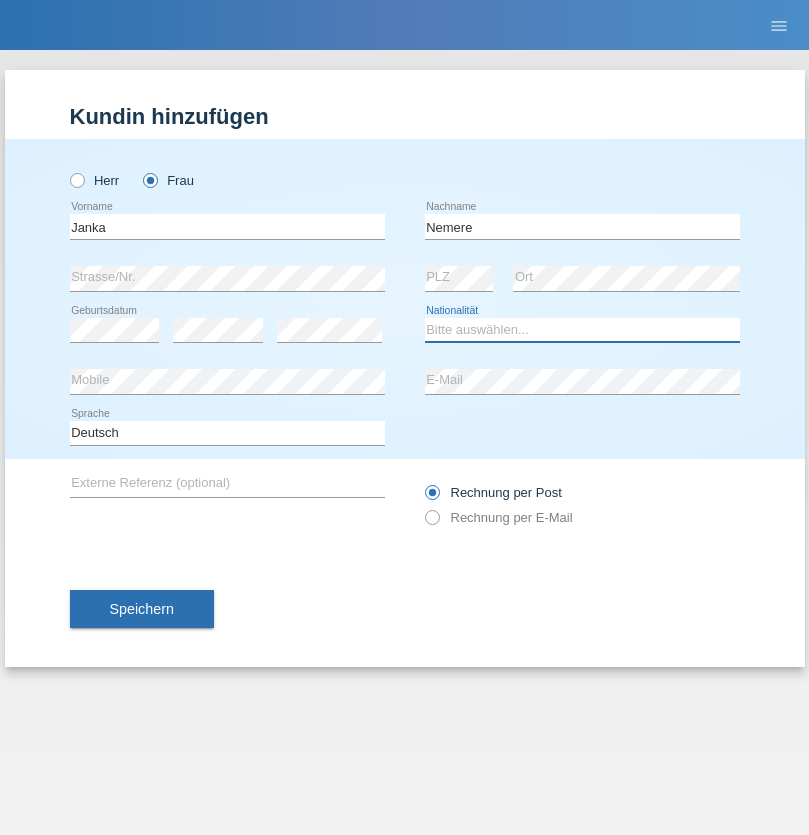 select on "HU" 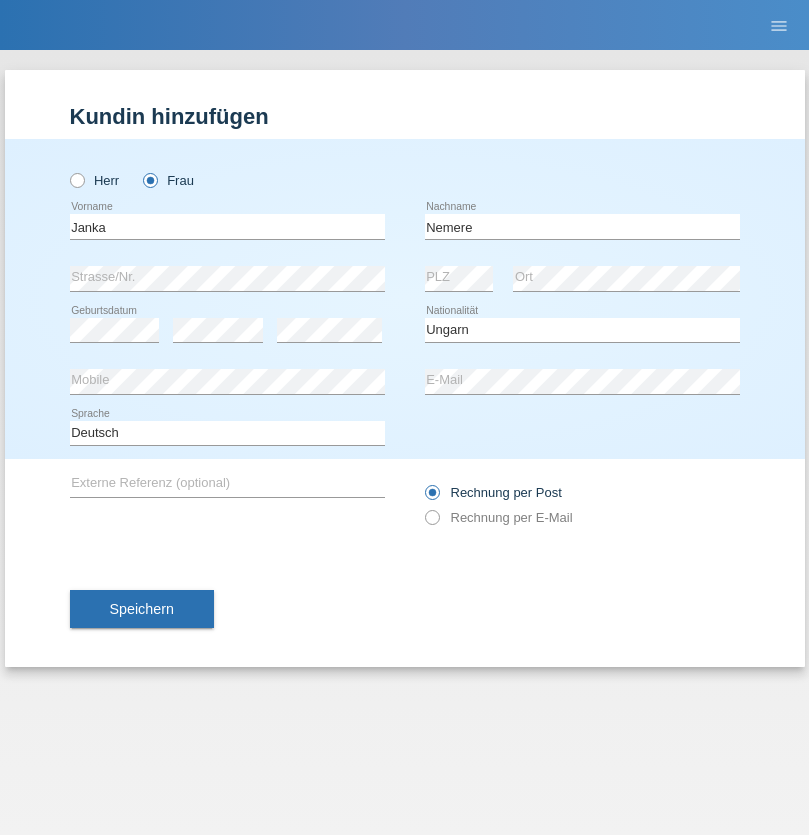 select on "C" 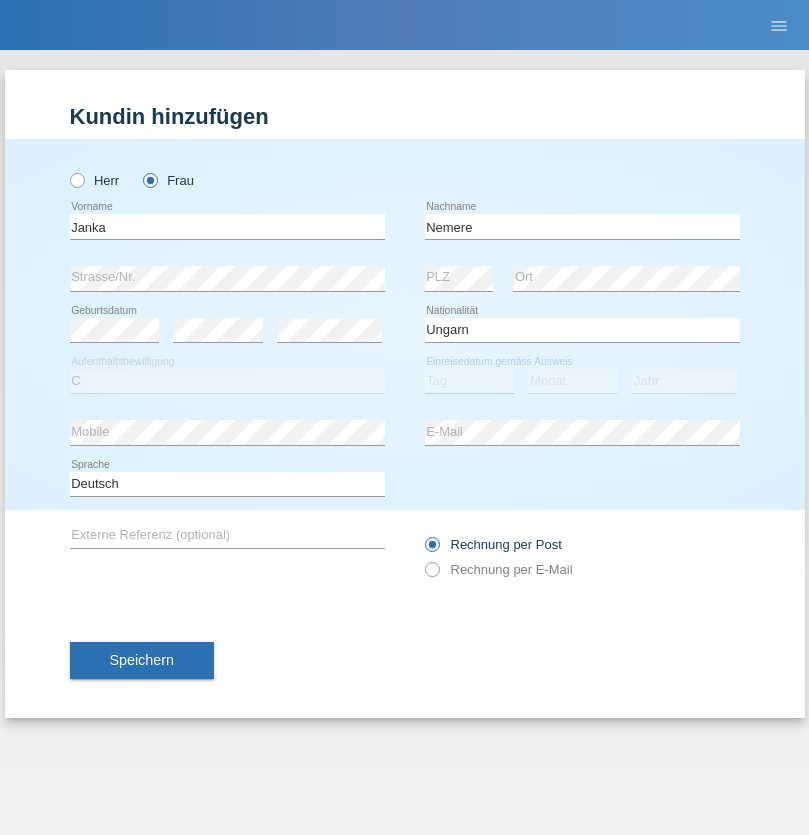 select on "13" 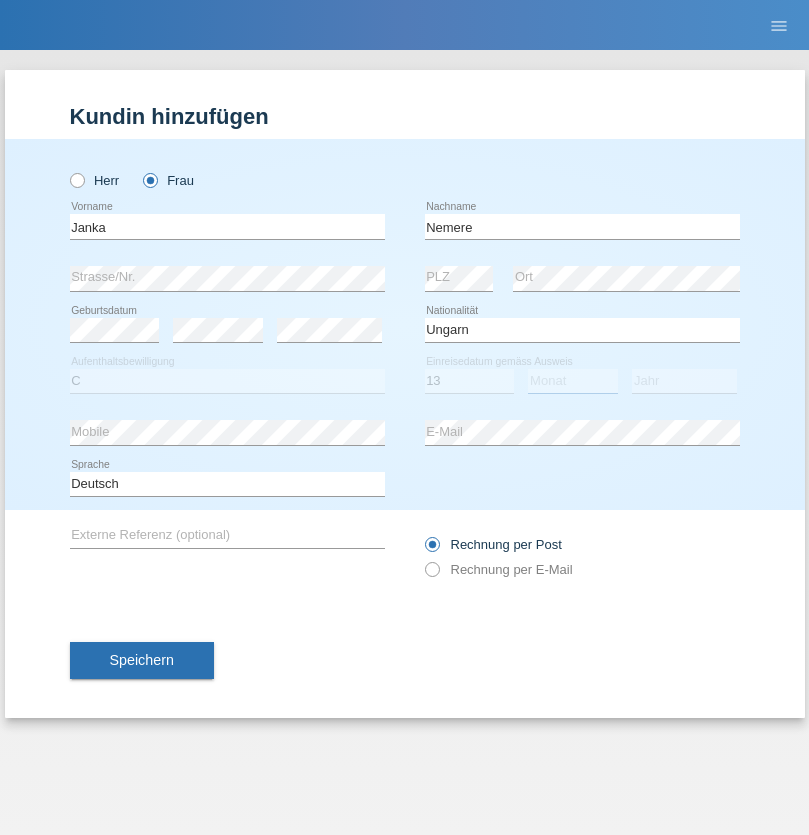 select on "12" 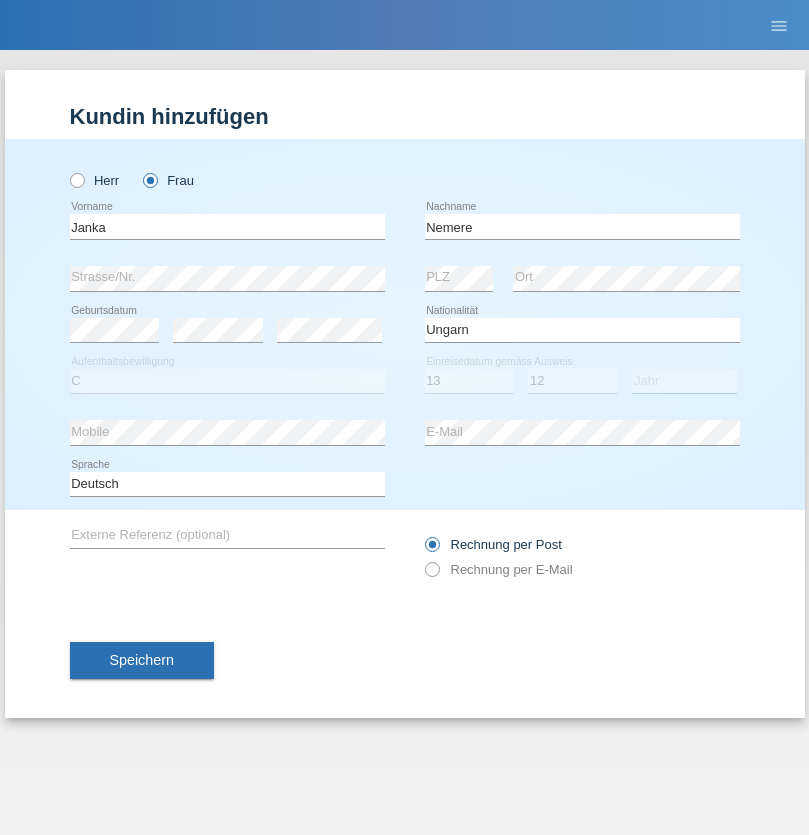select on "2021" 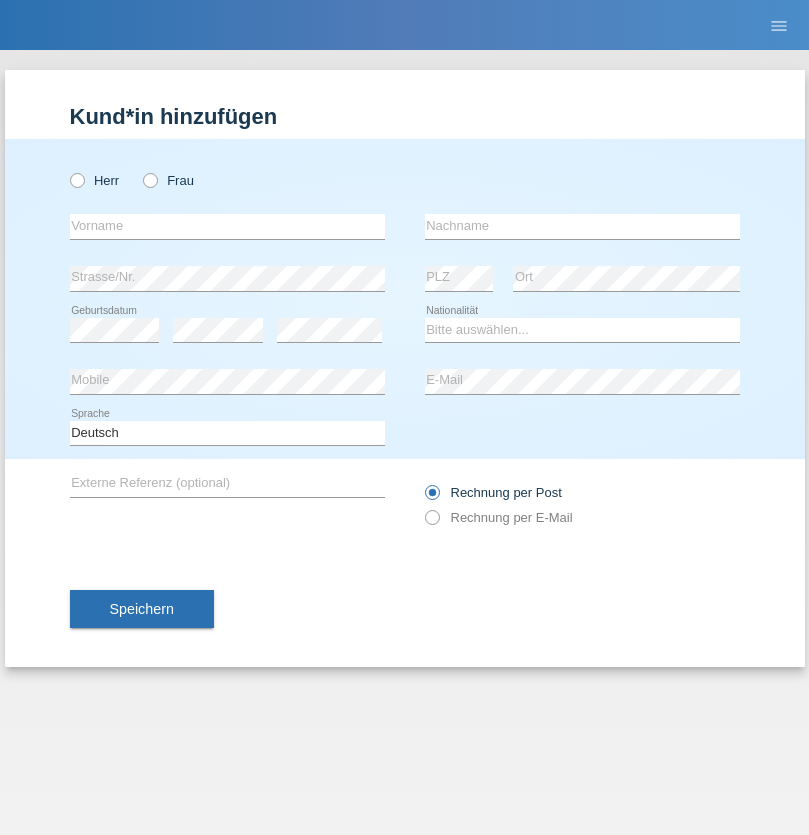 scroll, scrollTop: 0, scrollLeft: 0, axis: both 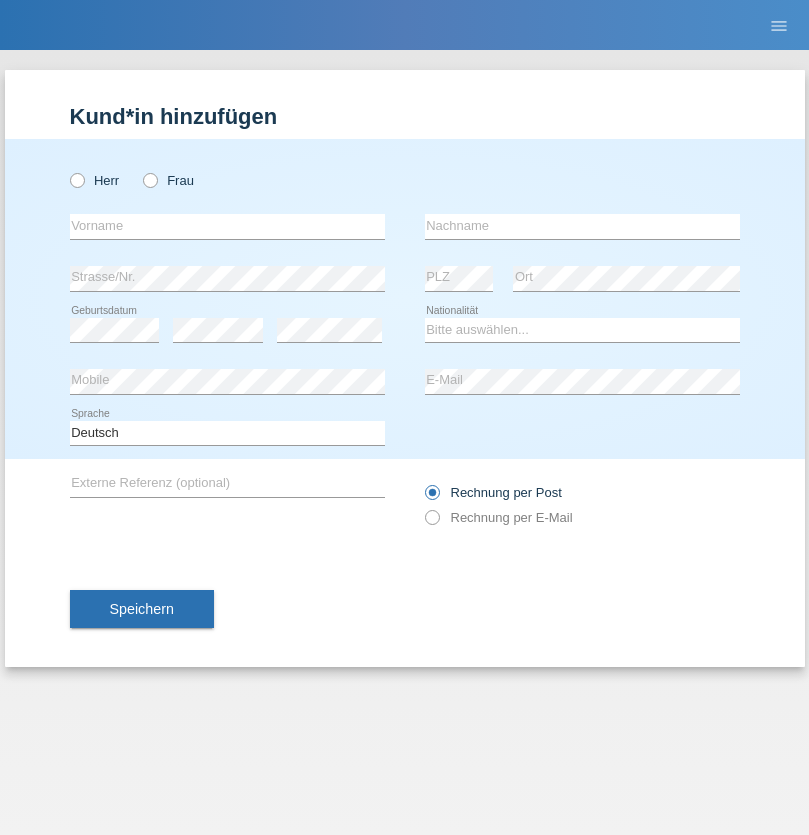 radio on "true" 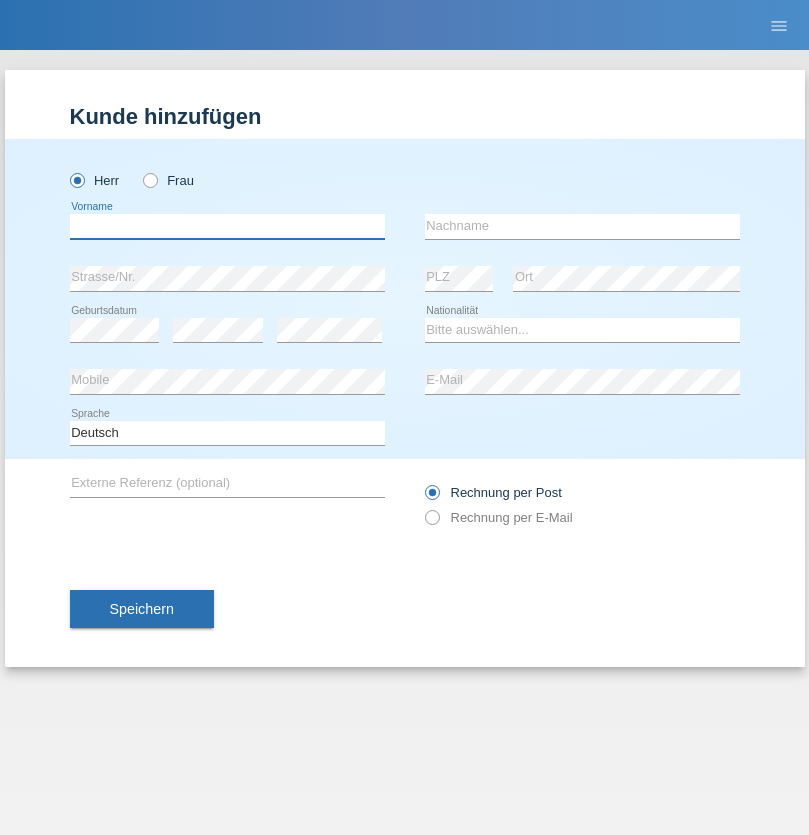 click at bounding box center [227, 226] 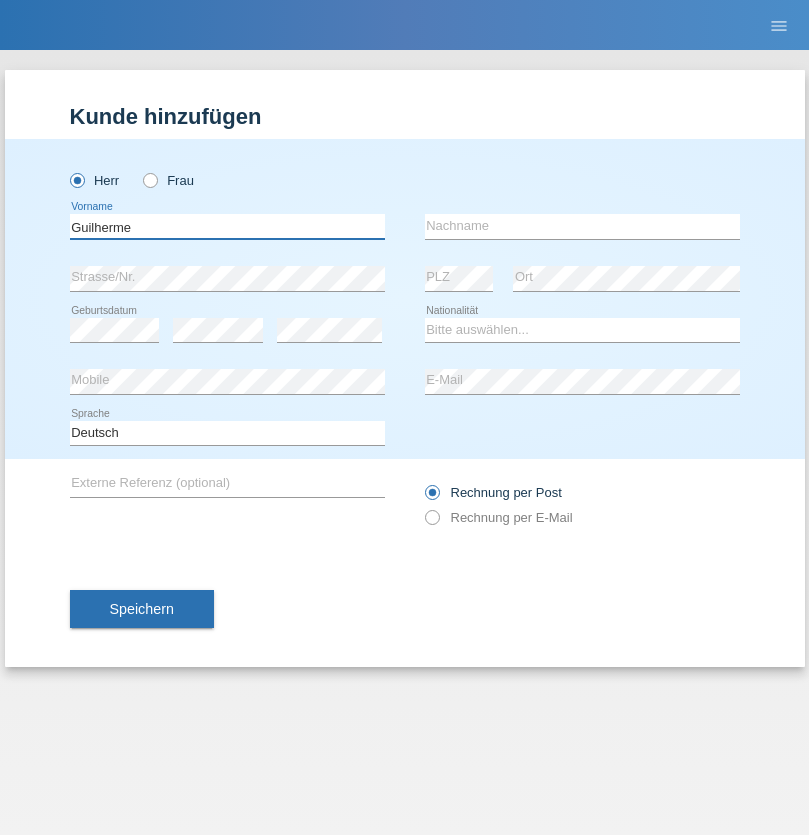 type on "Guilherme" 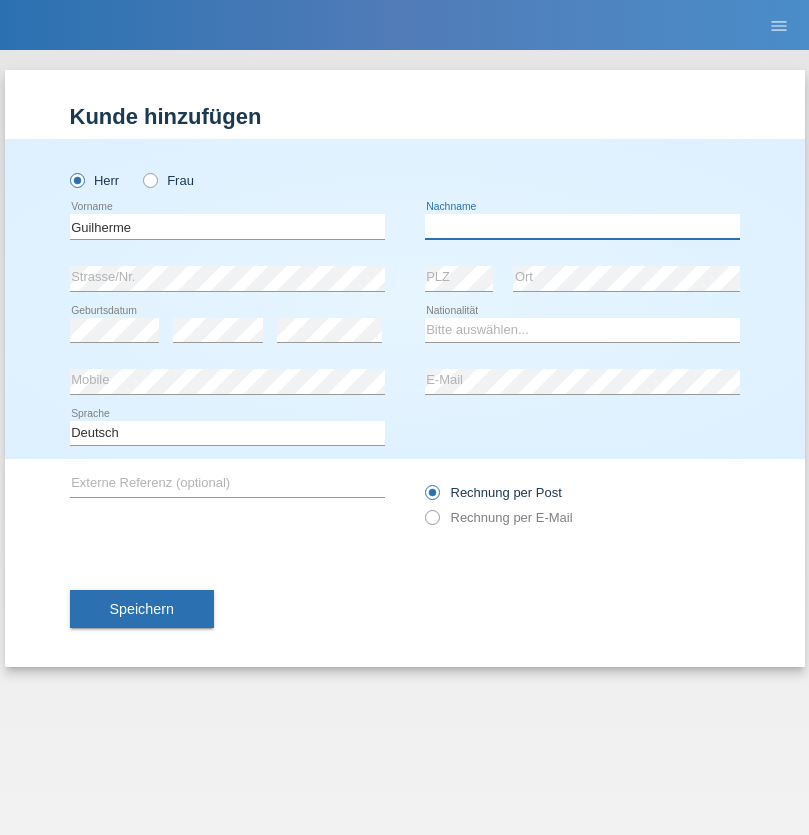 click at bounding box center (582, 226) 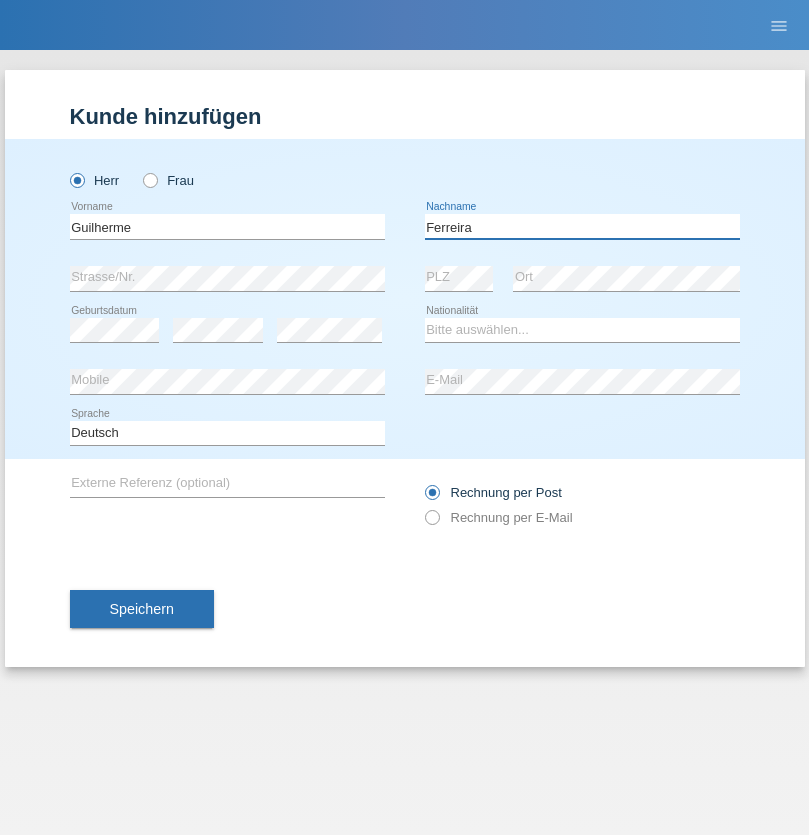 type on "Ferreira" 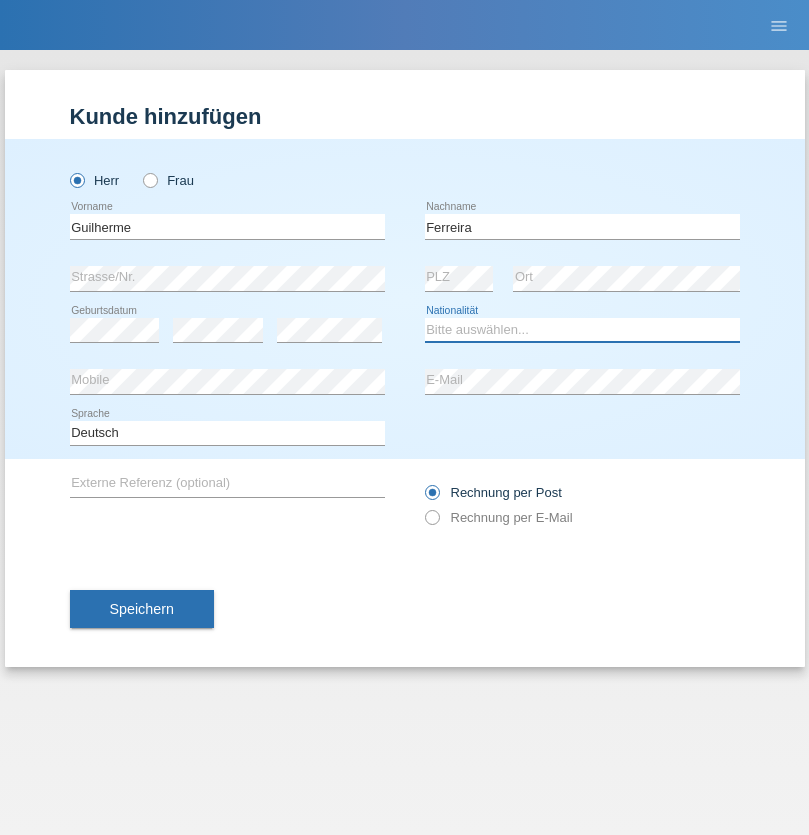 select on "PT" 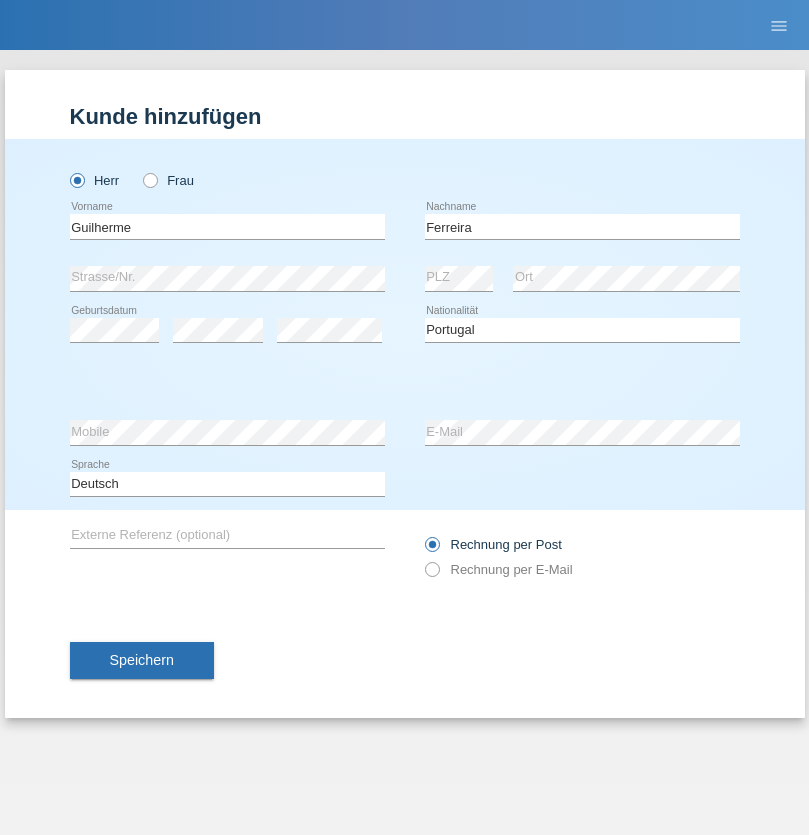 select on "C" 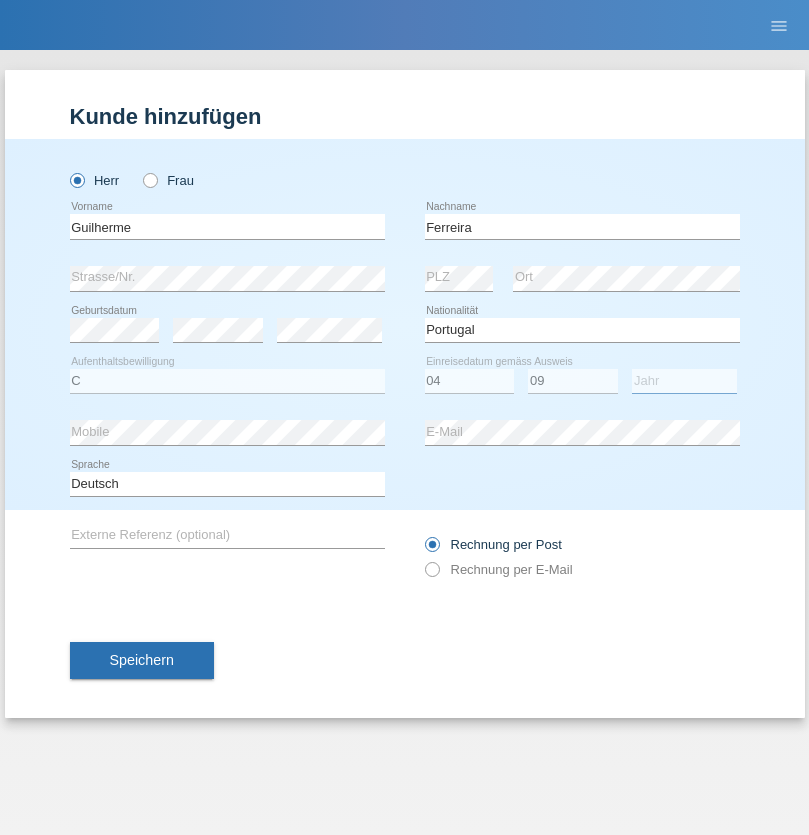 select on "2021" 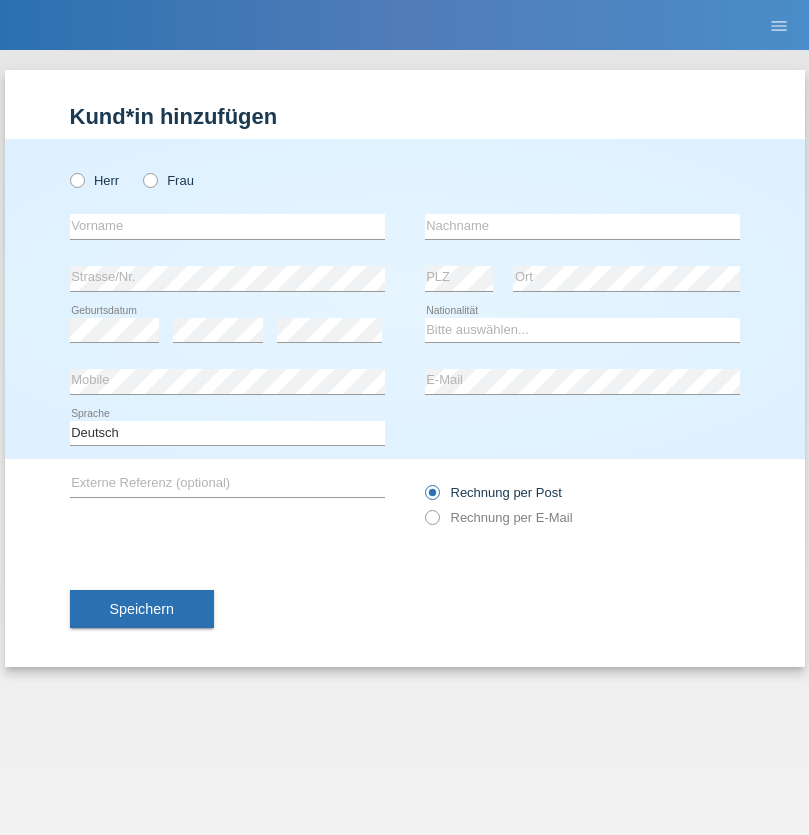 scroll, scrollTop: 0, scrollLeft: 0, axis: both 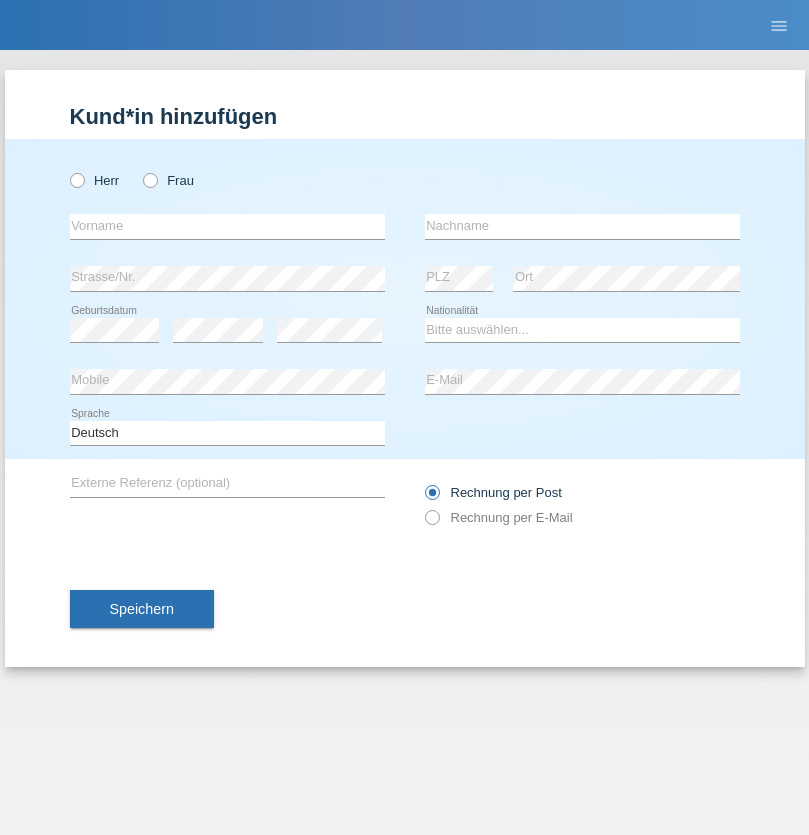 radio on "true" 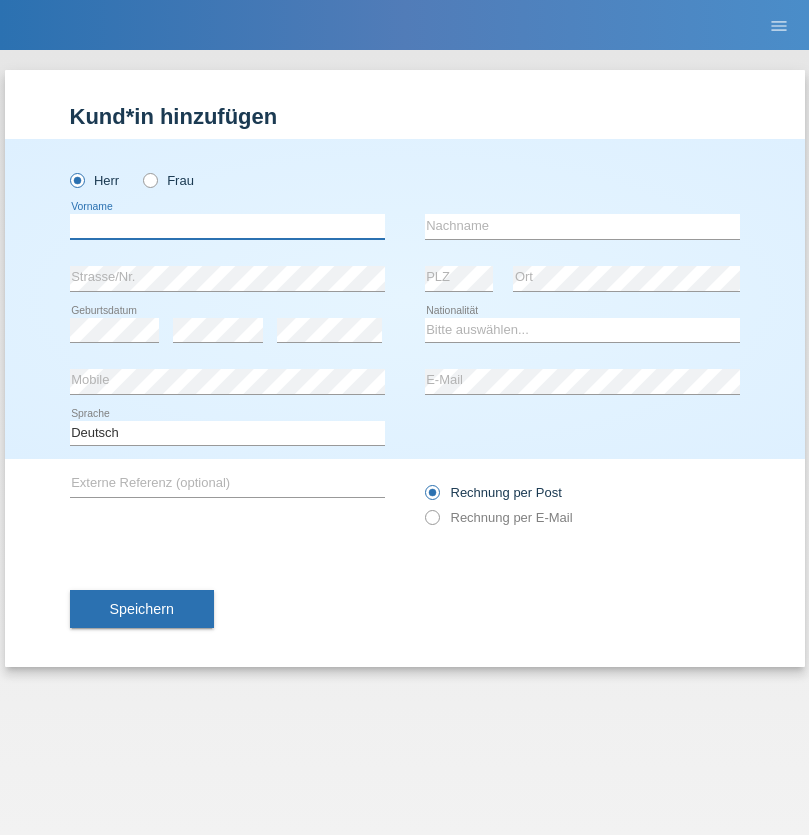 click at bounding box center (227, 226) 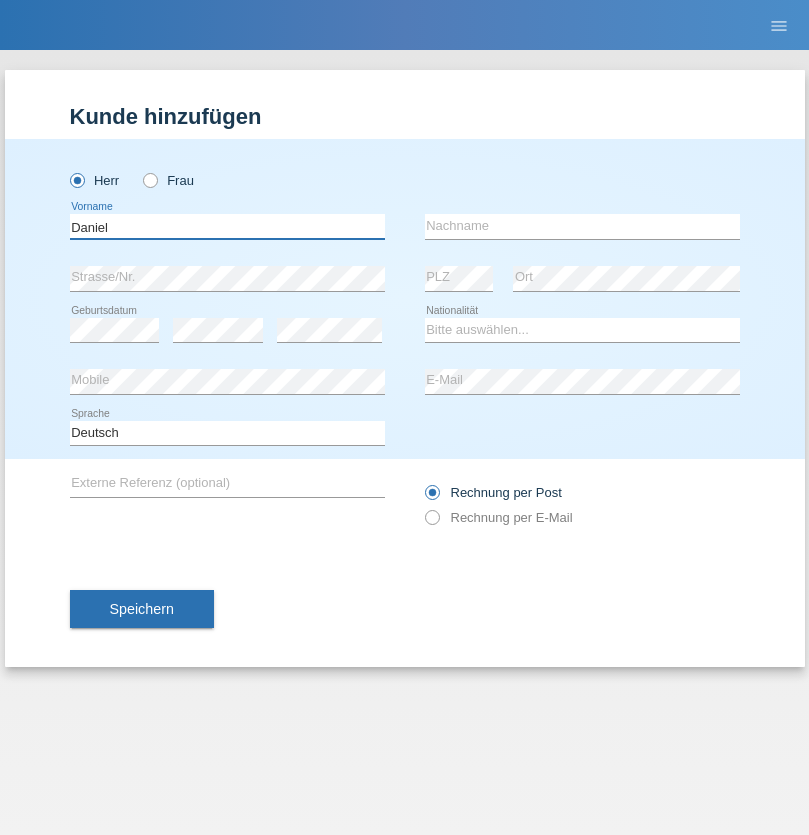 type on "Daniel" 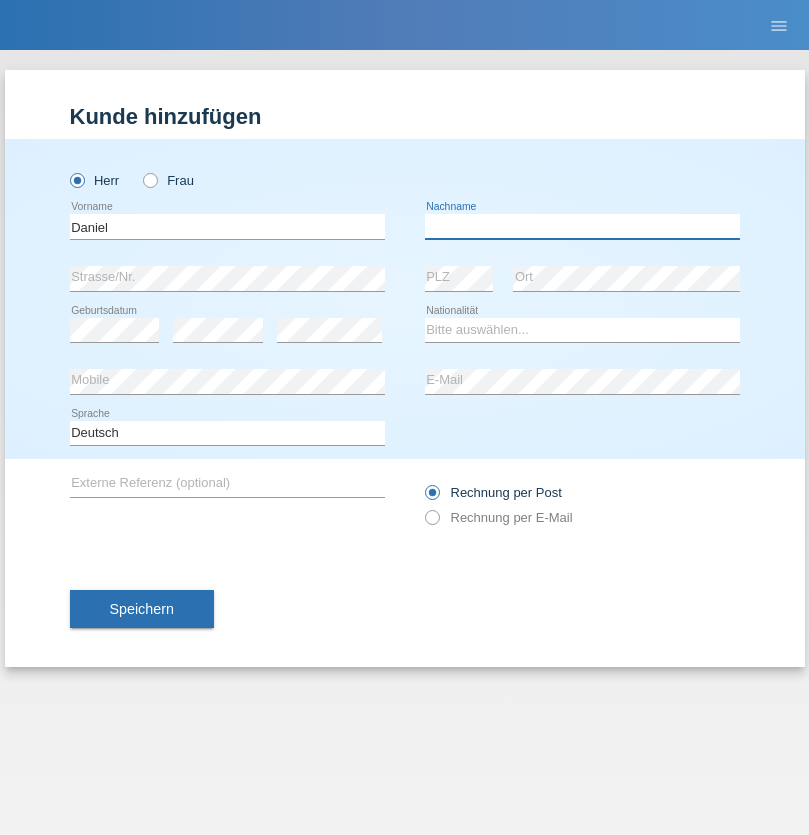 click at bounding box center (582, 226) 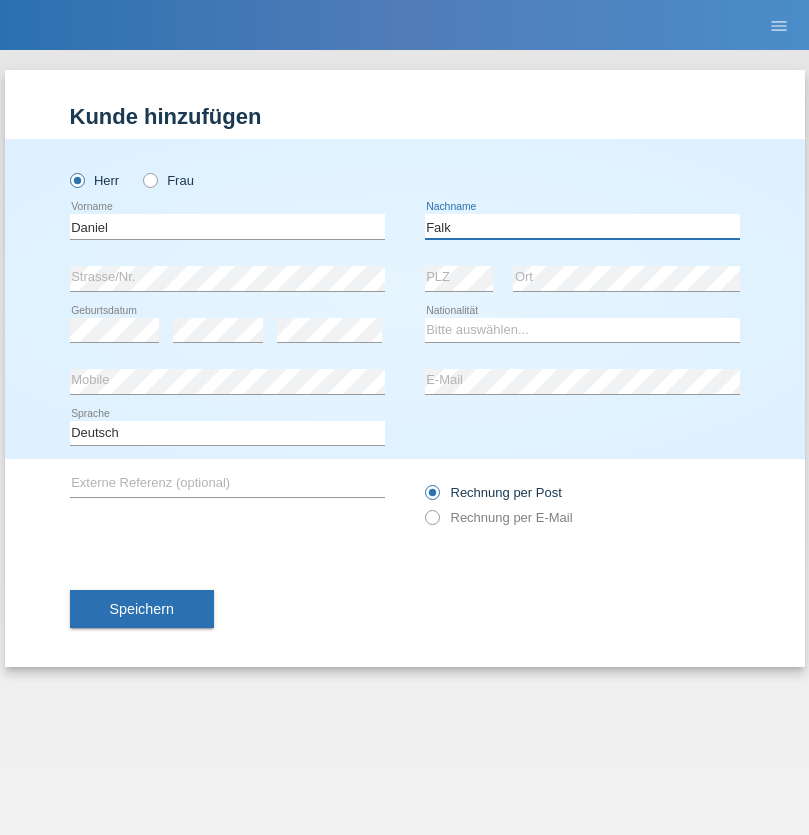type on "Falk" 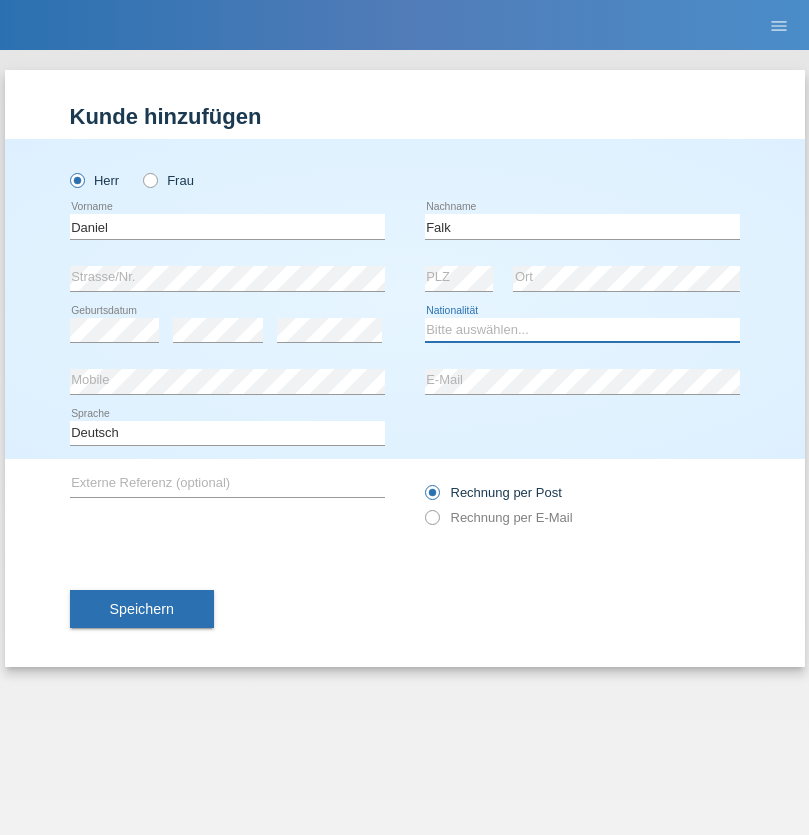 select on "CH" 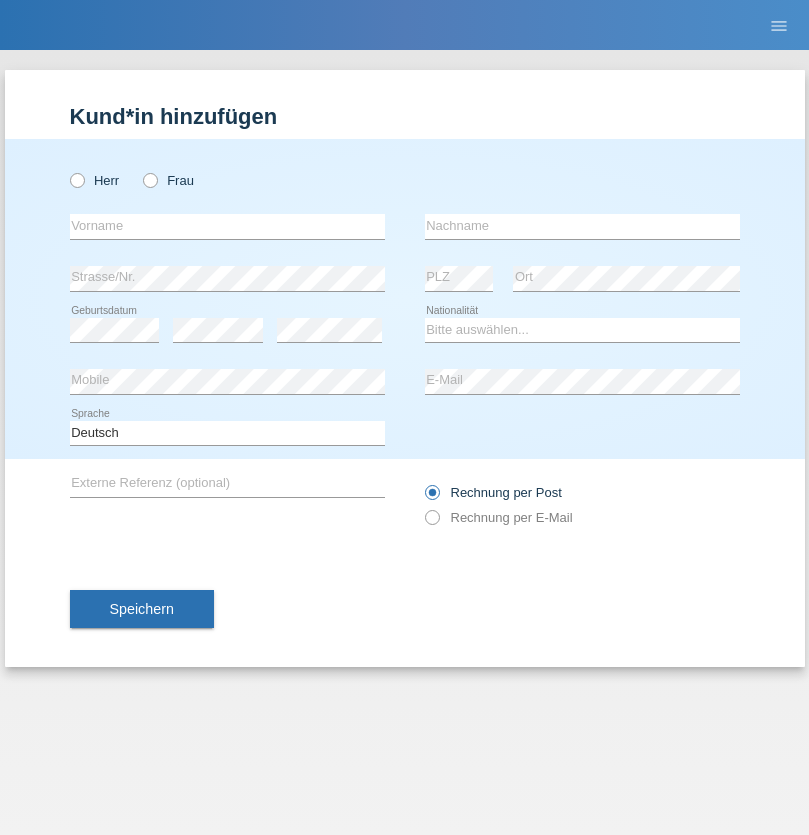 scroll, scrollTop: 0, scrollLeft: 0, axis: both 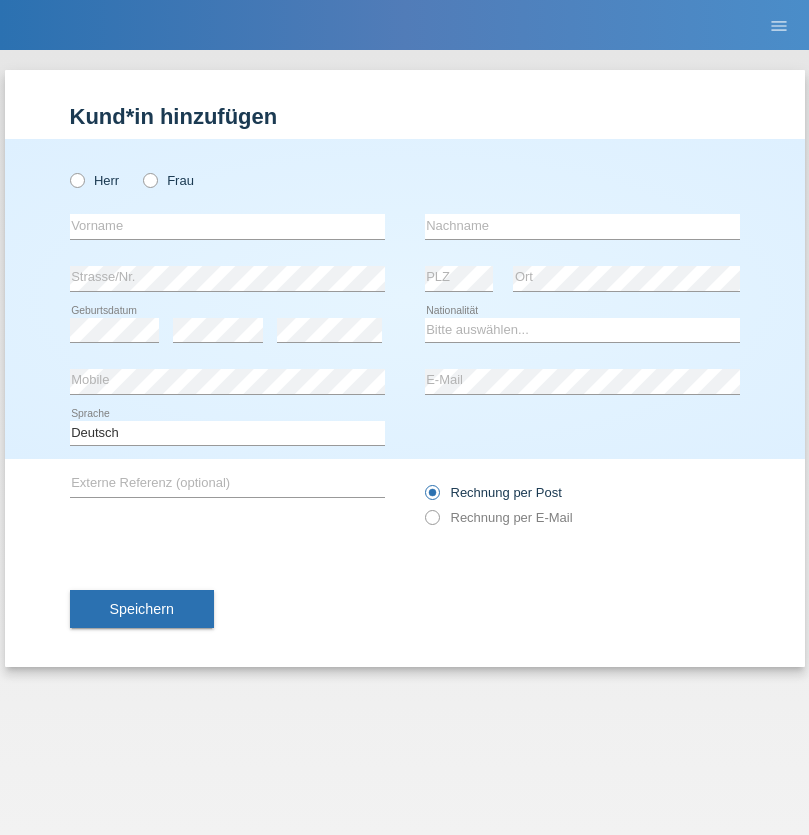 radio on "true" 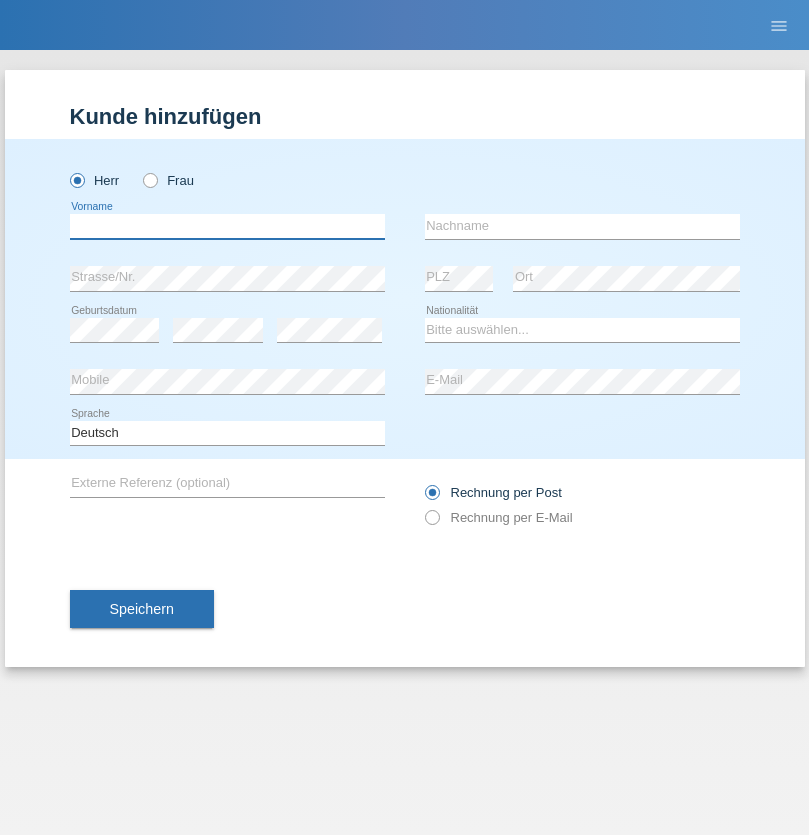 click at bounding box center [227, 226] 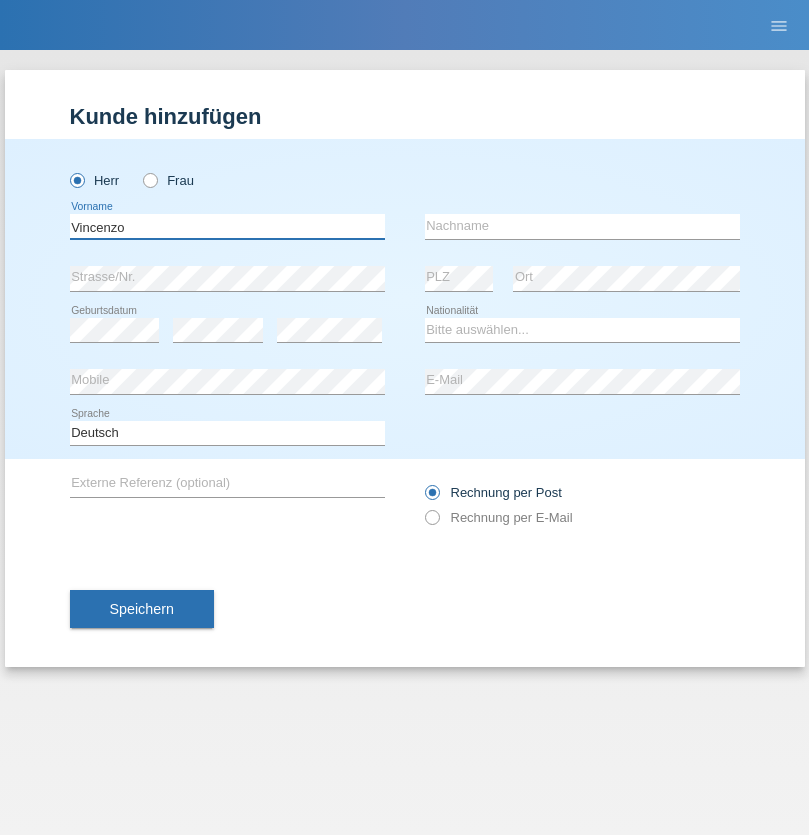 type on "Vincenzo" 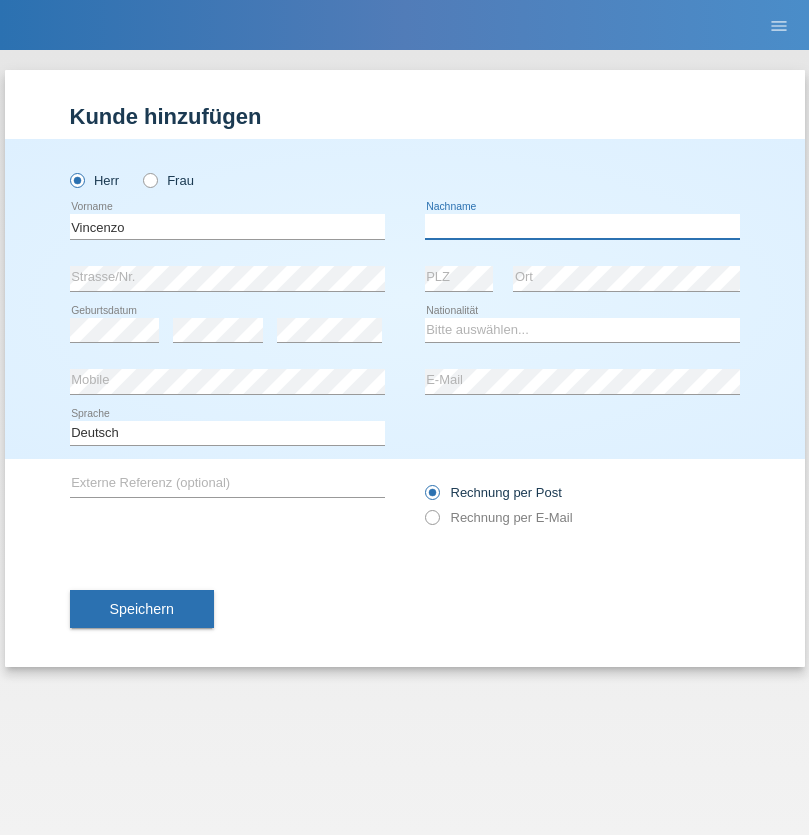 click at bounding box center (582, 226) 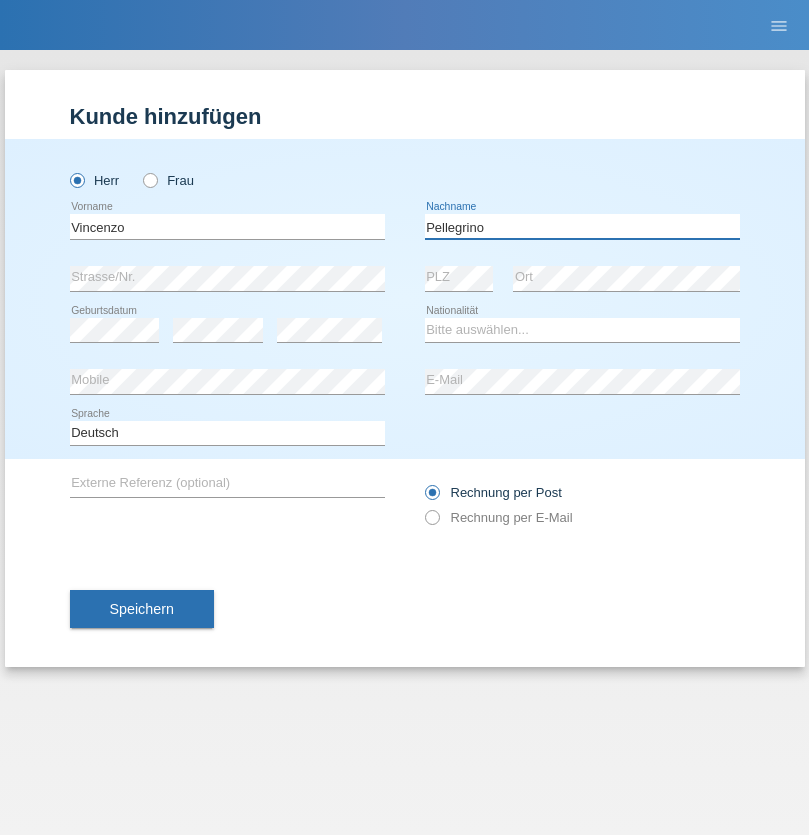 type on "Pellegrino" 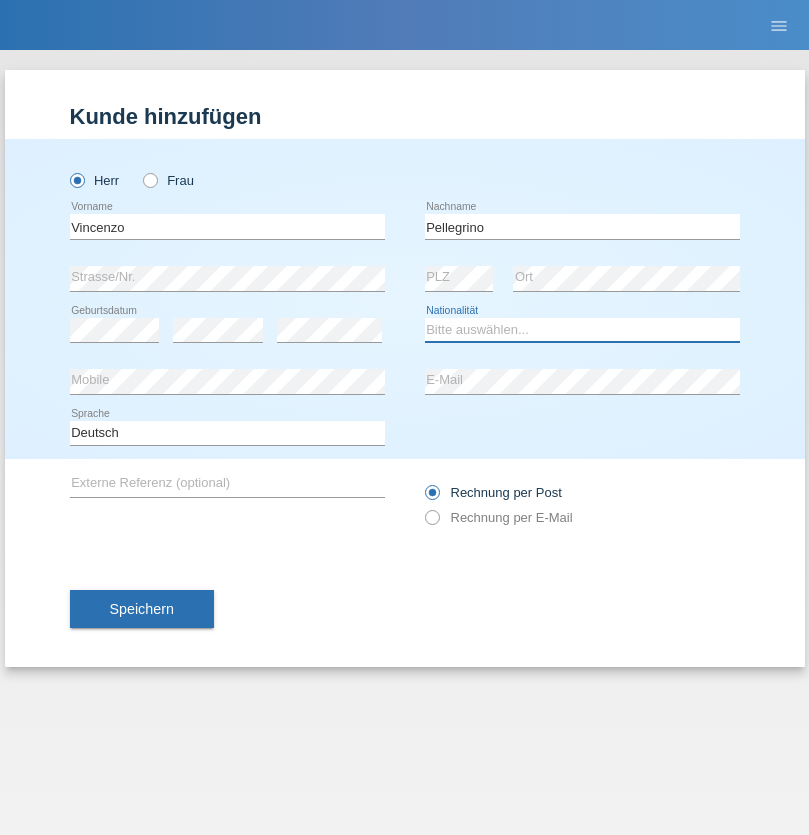 select on "IT" 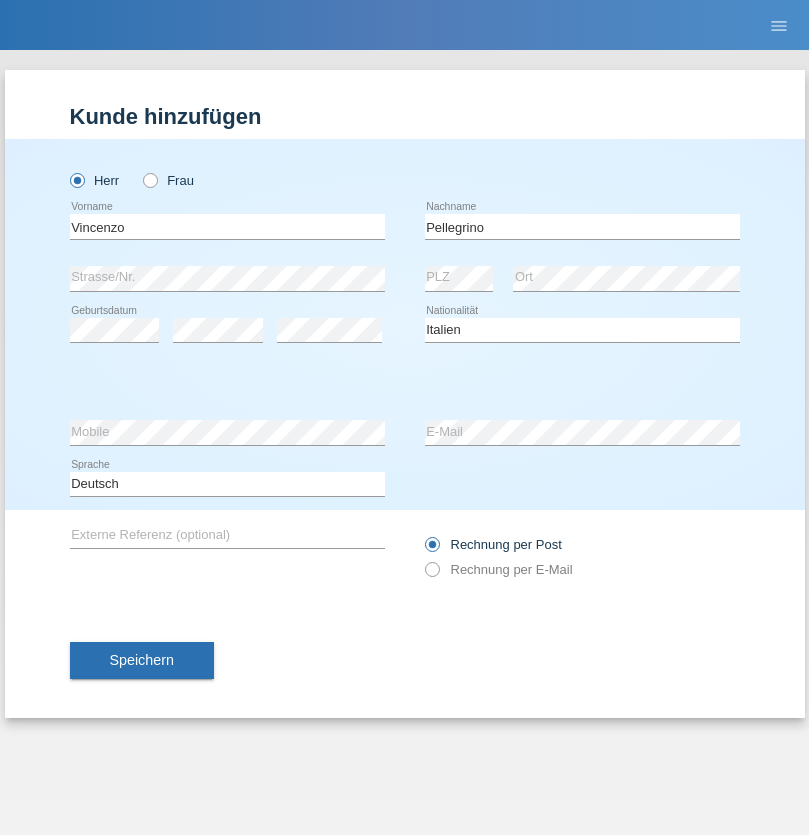 select on "C" 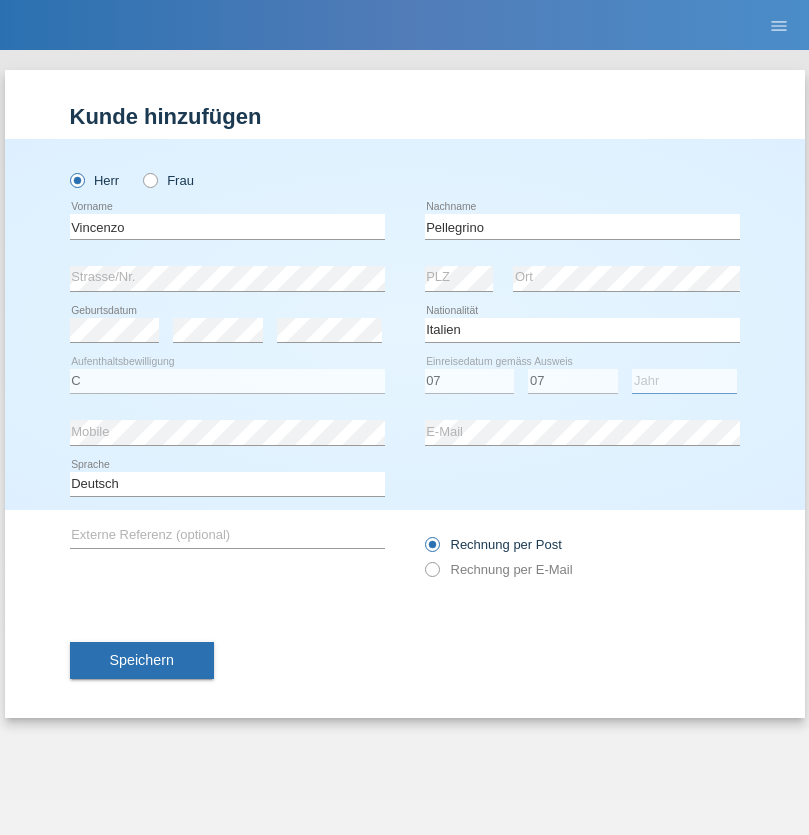 select on "2021" 